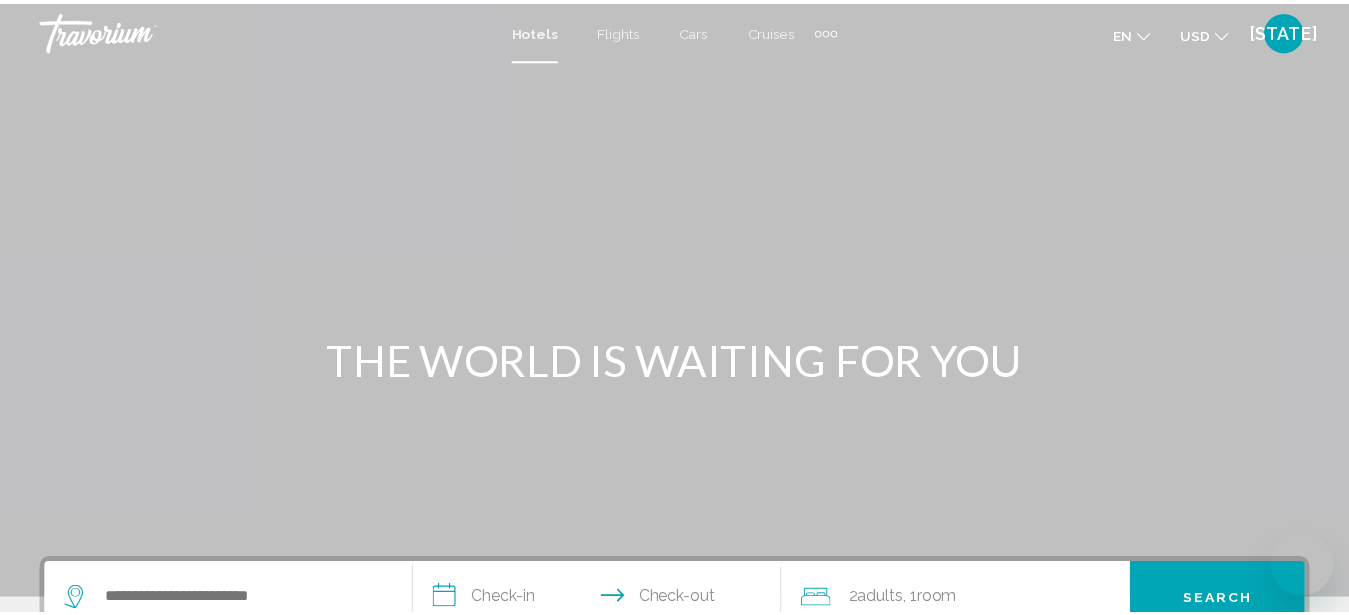 scroll, scrollTop: 0, scrollLeft: 0, axis: both 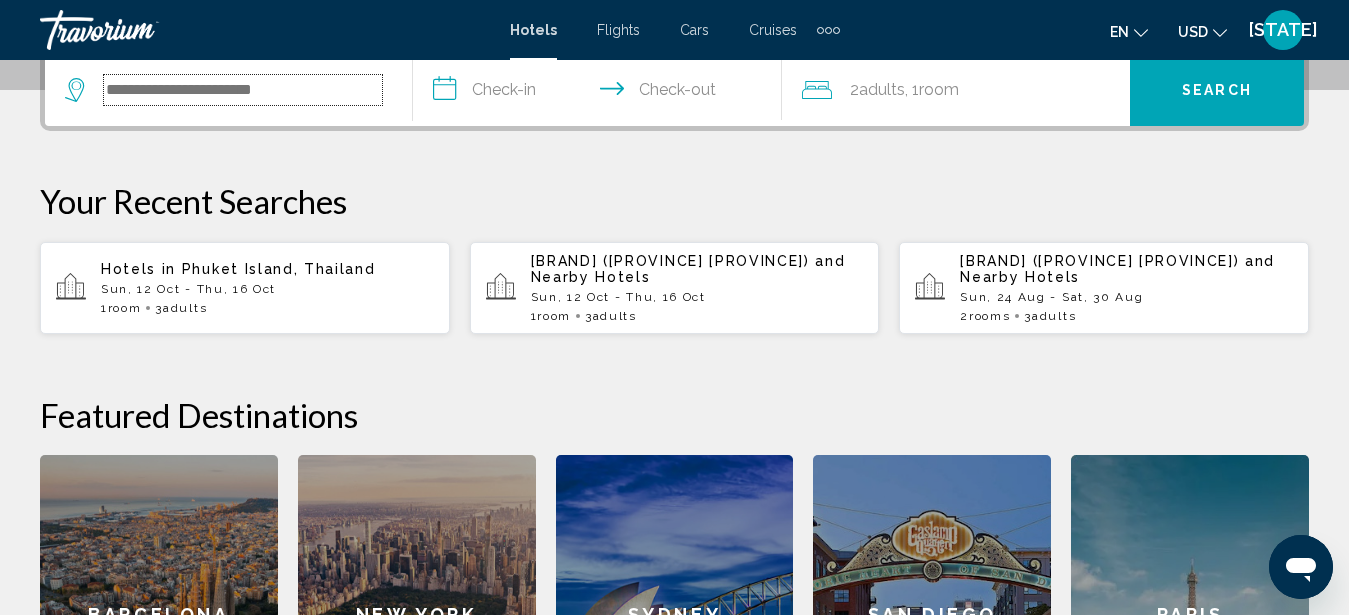 click at bounding box center [243, 90] 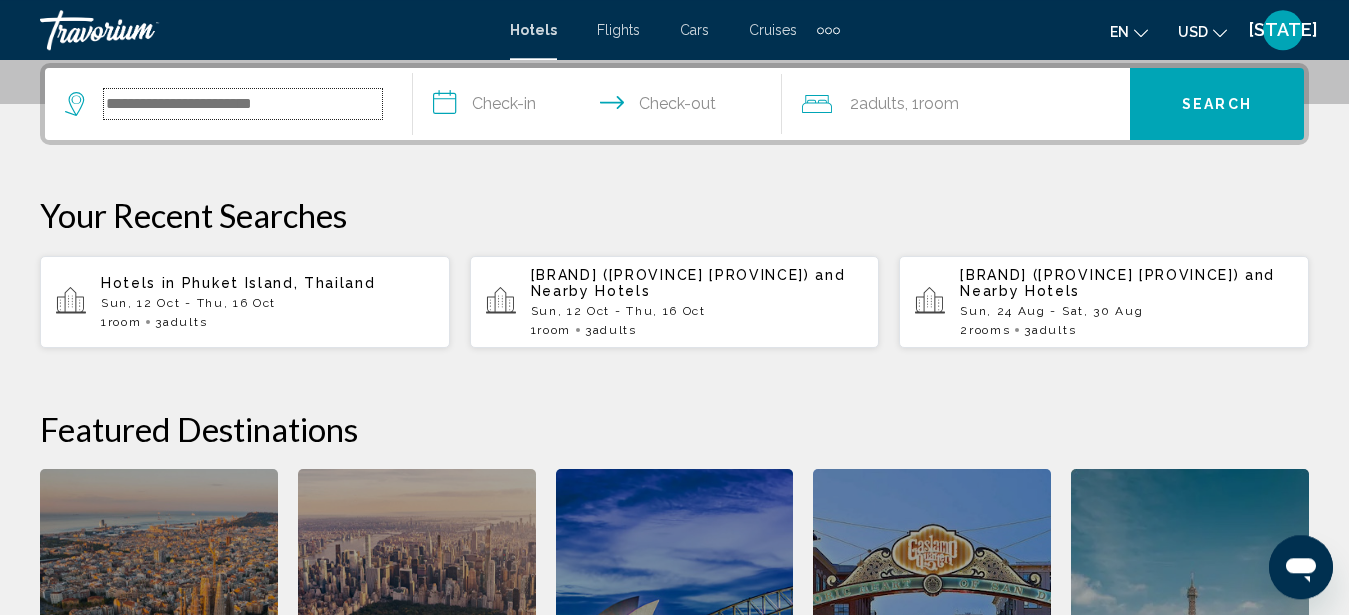 scroll, scrollTop: 494, scrollLeft: 0, axis: vertical 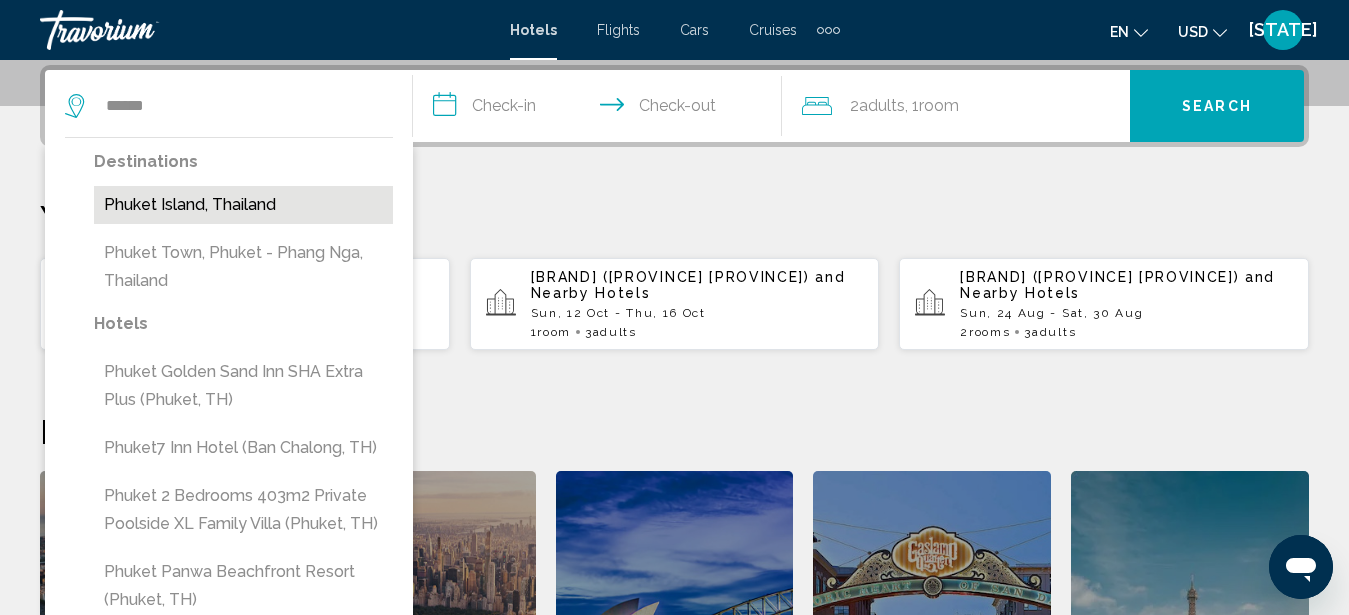 click on "Phuket Island, Thailand" at bounding box center [243, 205] 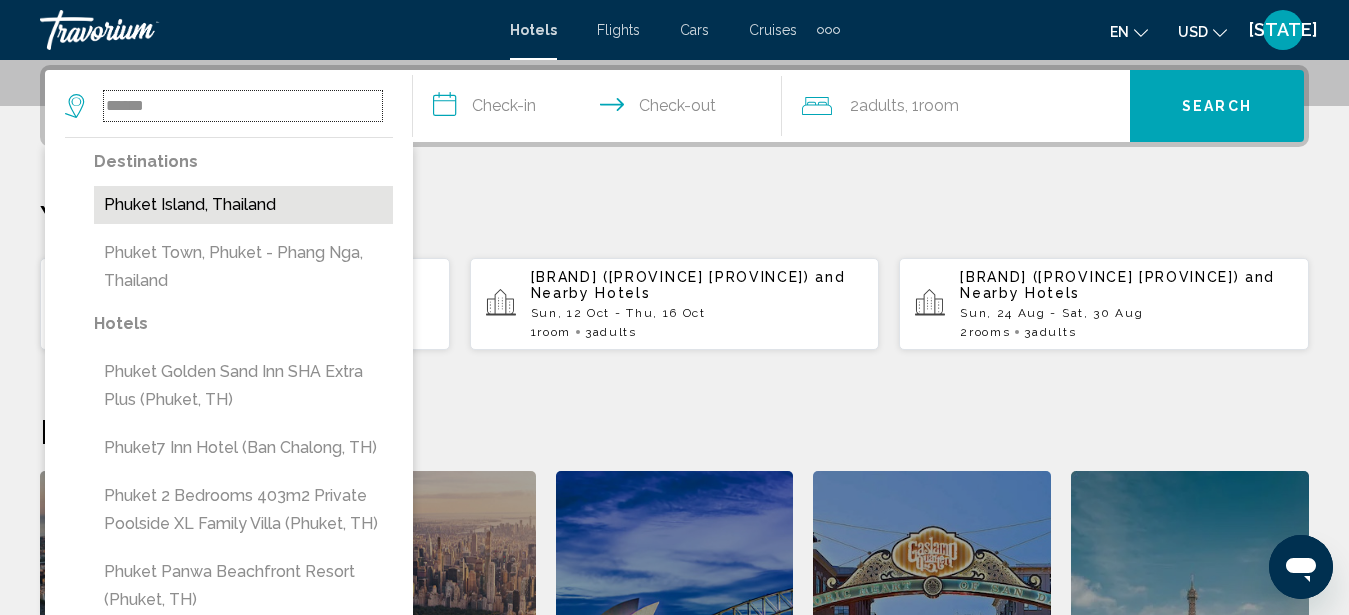 type on "**********" 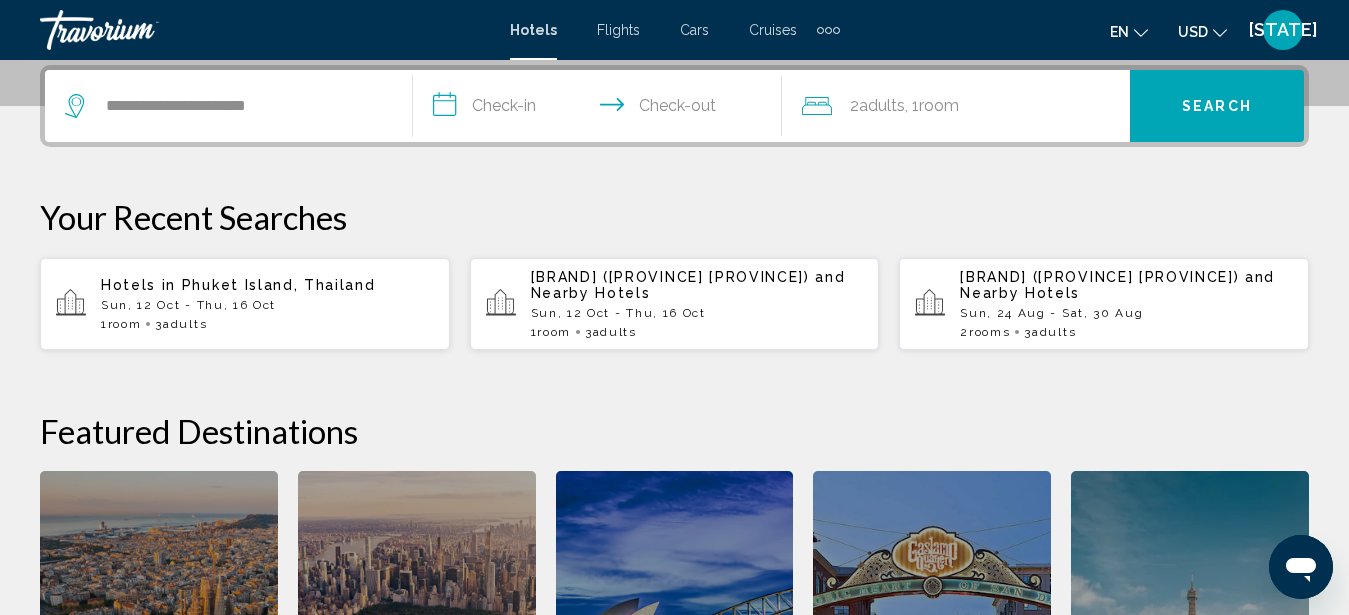 click on "**********" at bounding box center (601, 109) 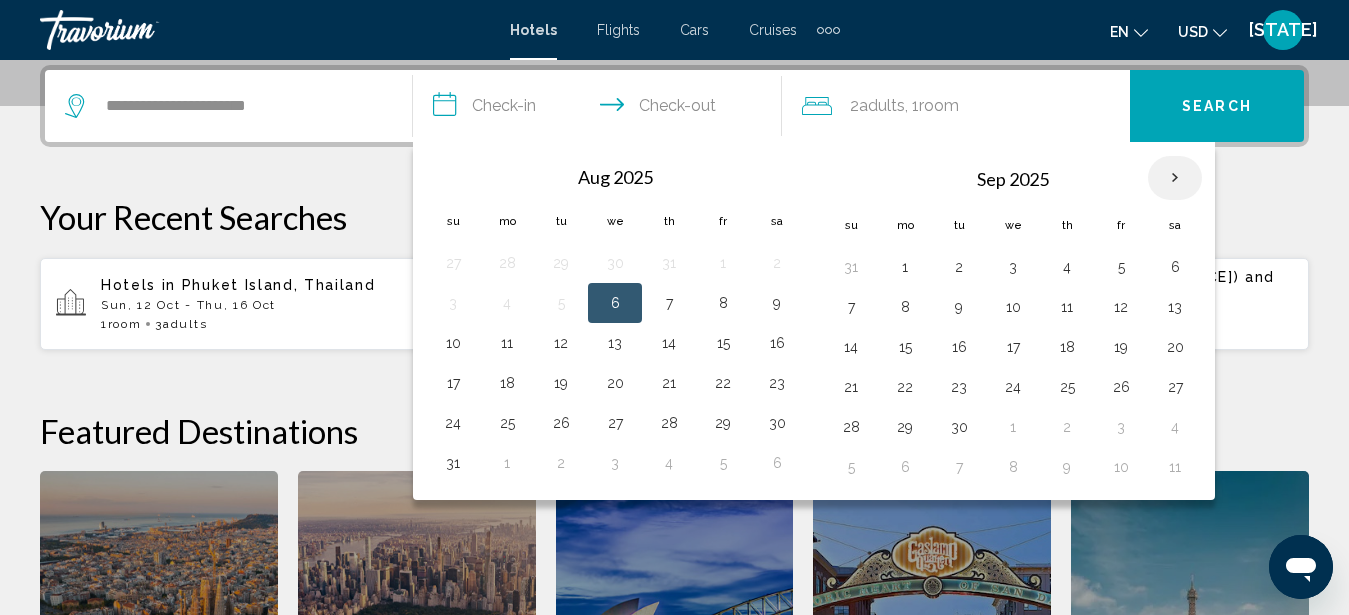 click at bounding box center [1175, 178] 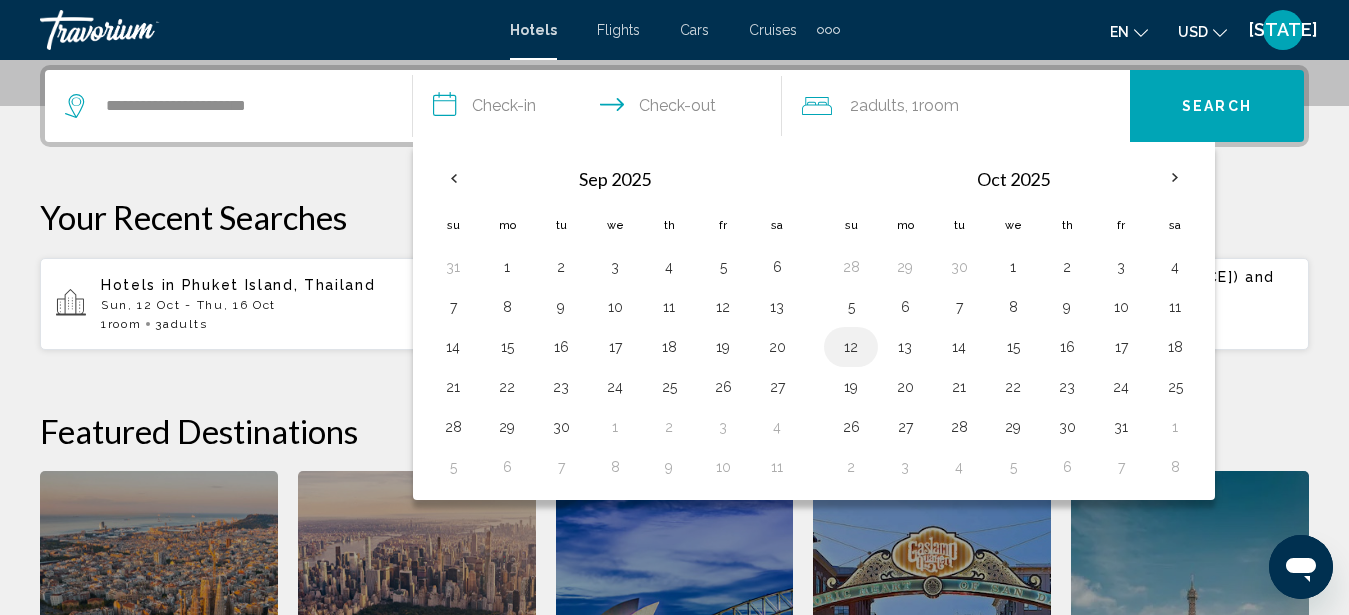 click on "12" at bounding box center (851, 347) 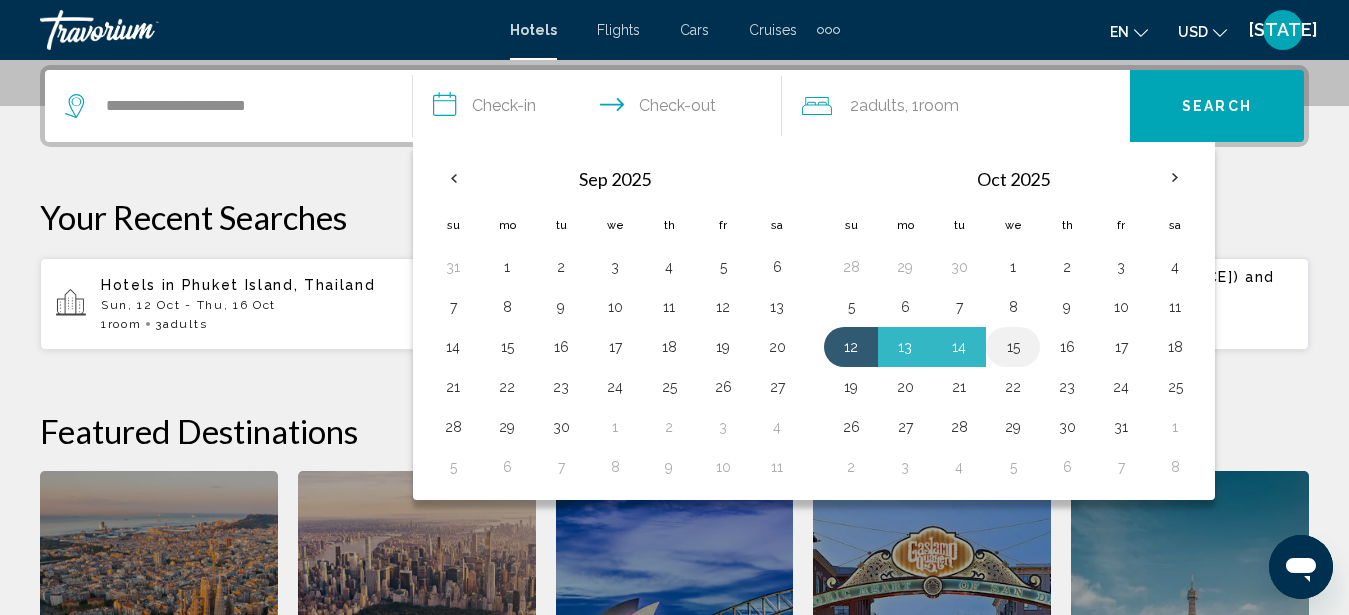 click on "15" at bounding box center [1013, 347] 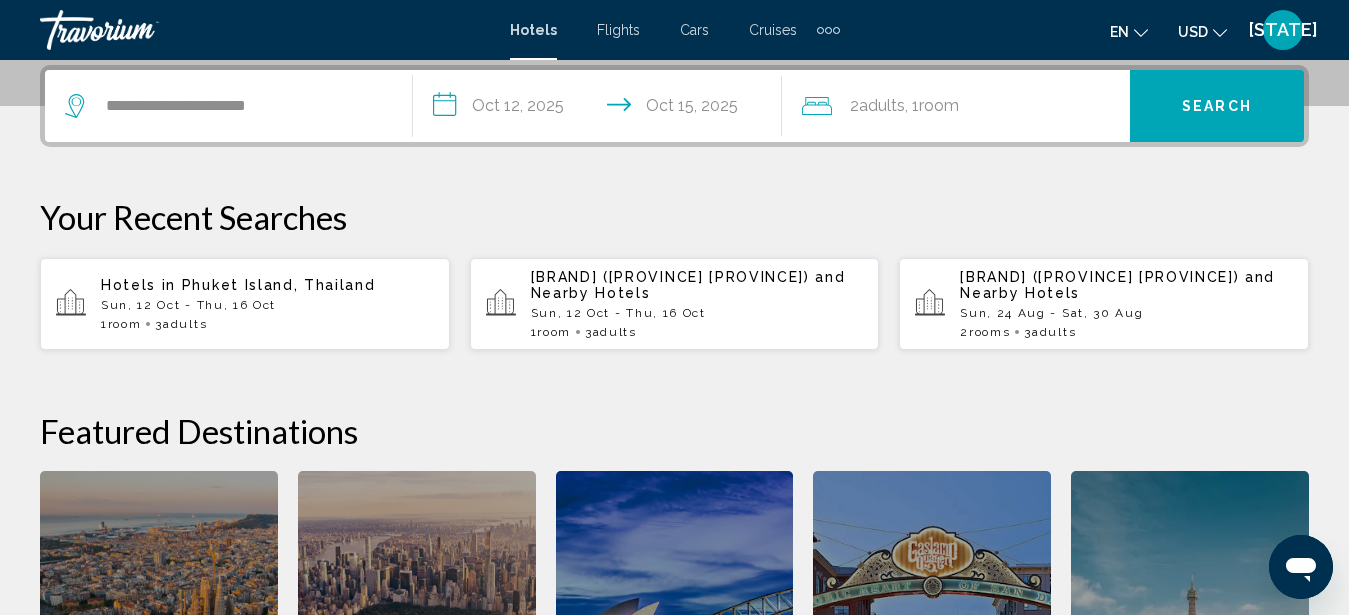 click on "2  Adult Adults , 1  Room rooms" 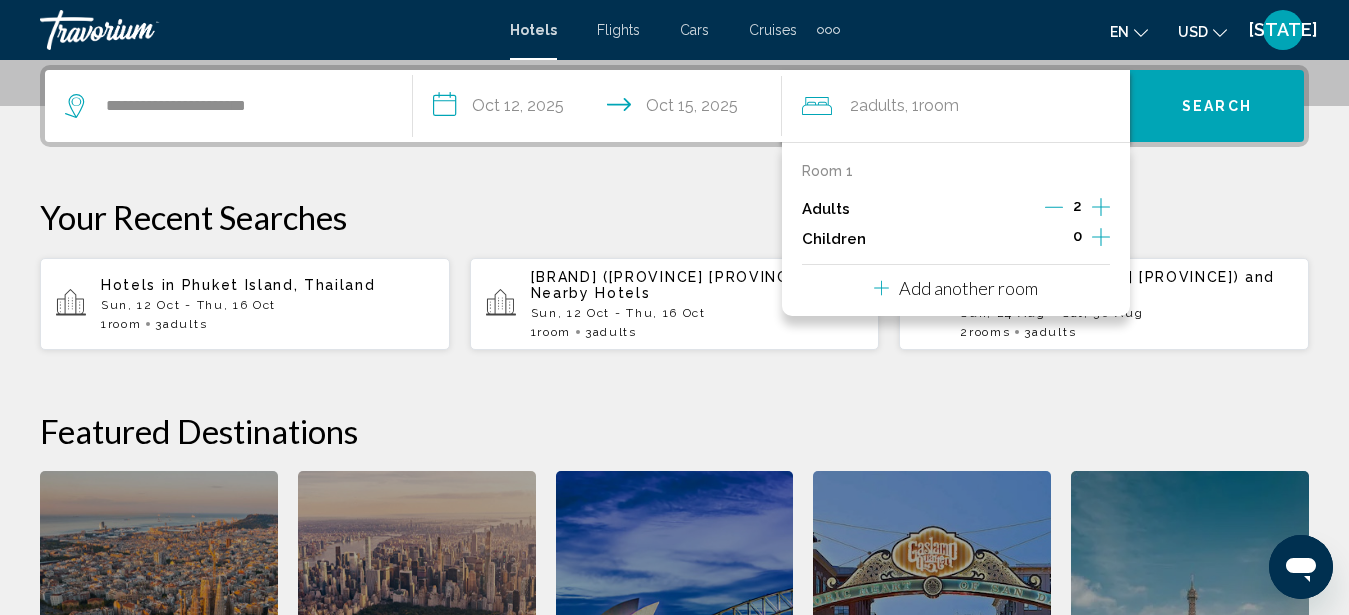 click 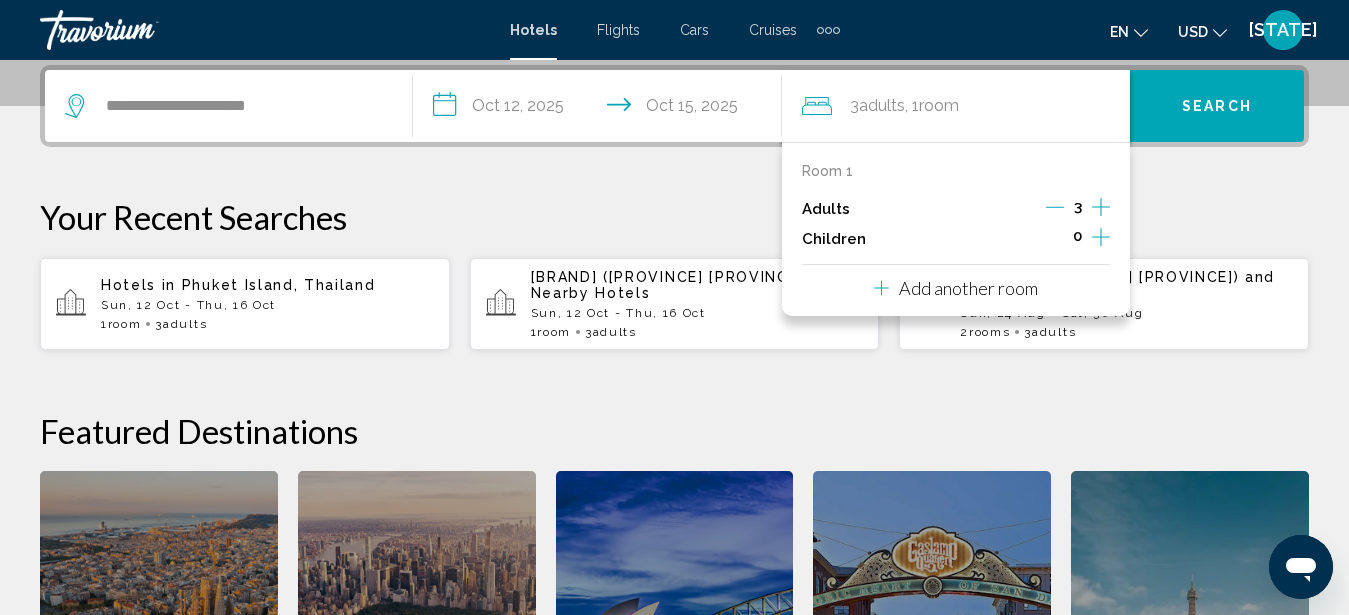 click on "Room 1" at bounding box center [827, 171] 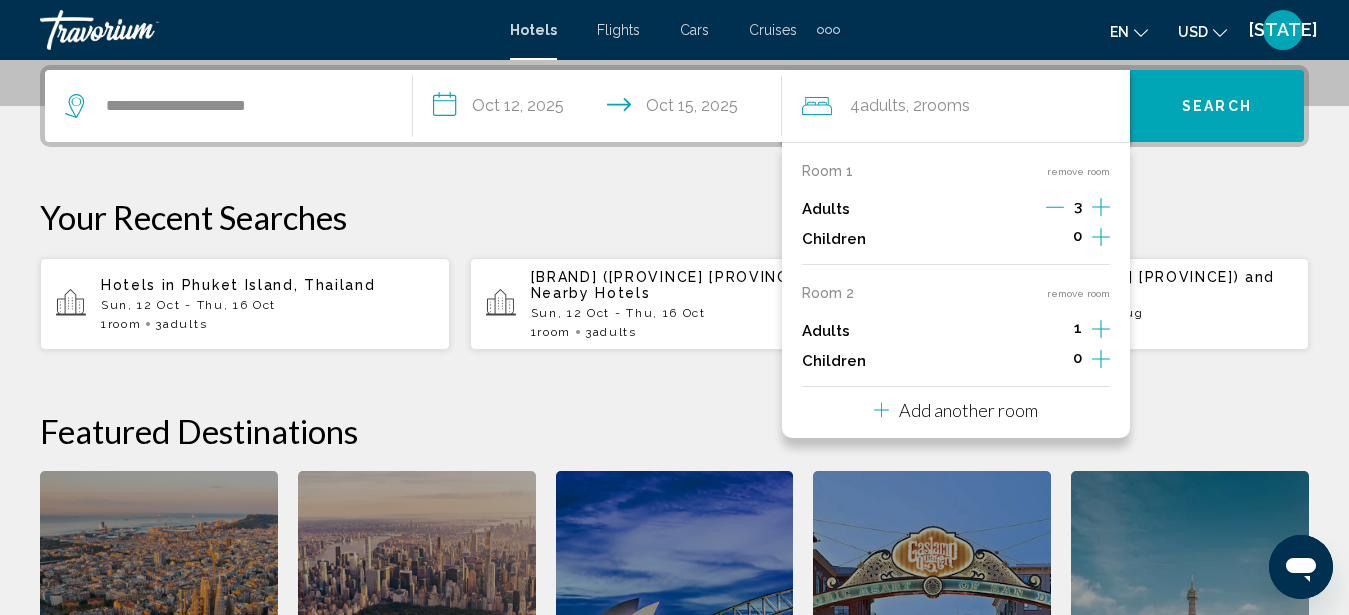 click 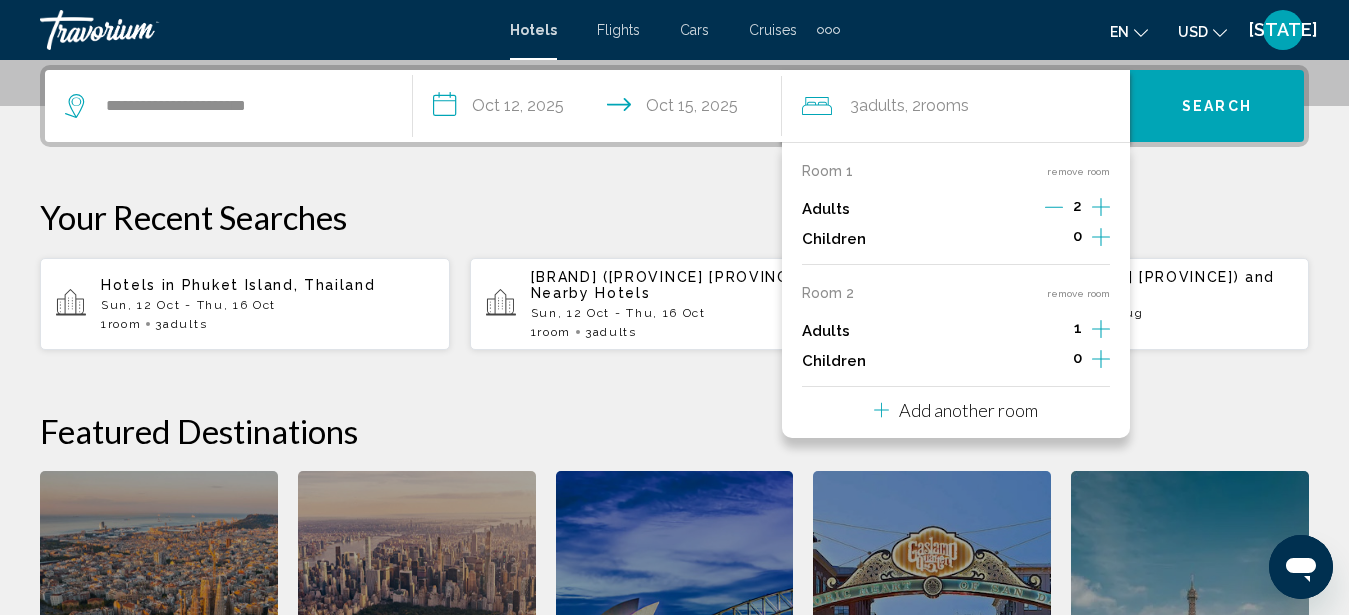 click on "Search" at bounding box center [1217, 107] 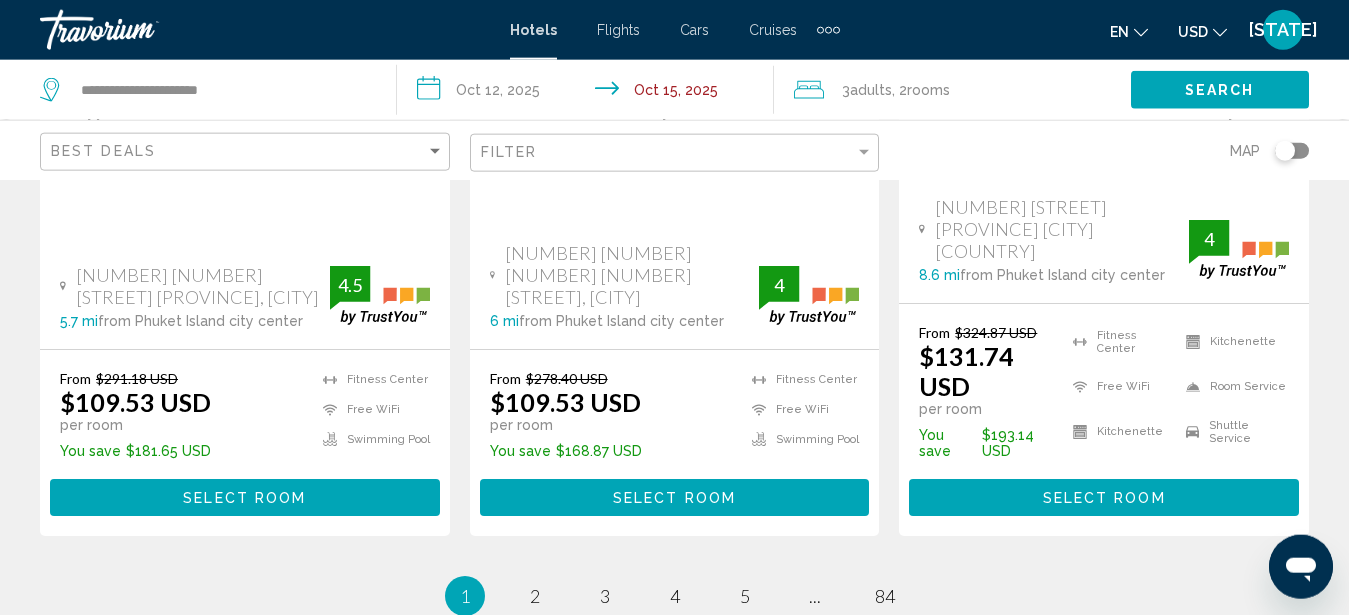 scroll, scrollTop: 2875, scrollLeft: 0, axis: vertical 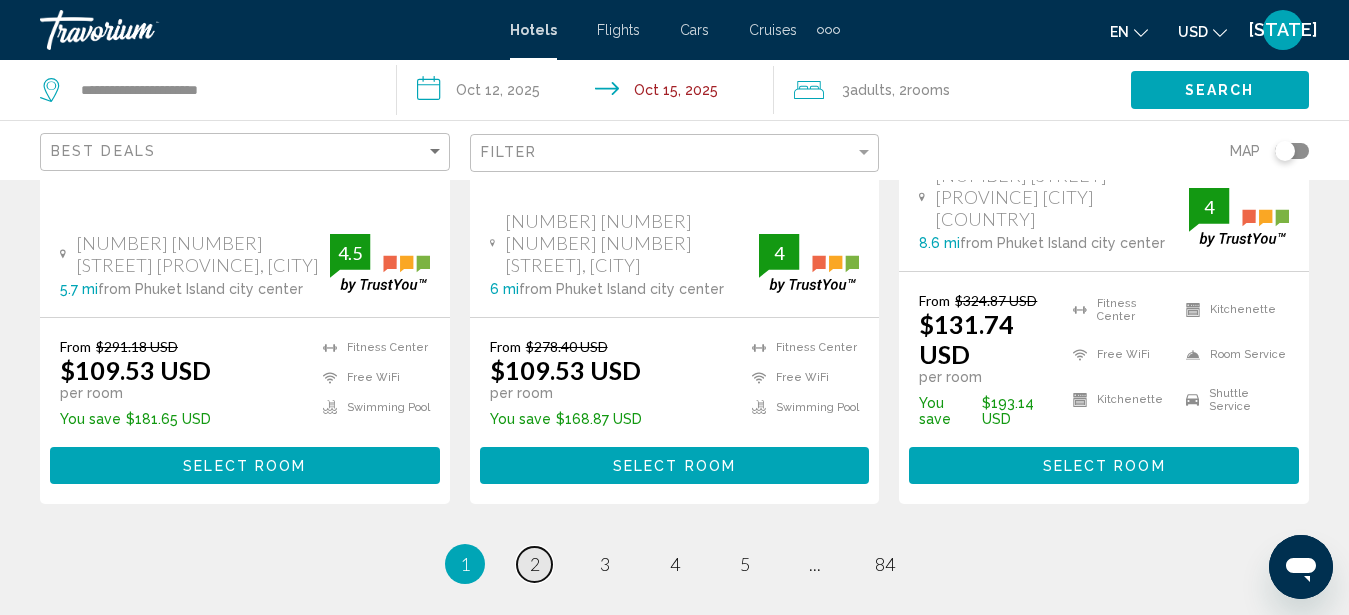 click on "2" at bounding box center [535, 564] 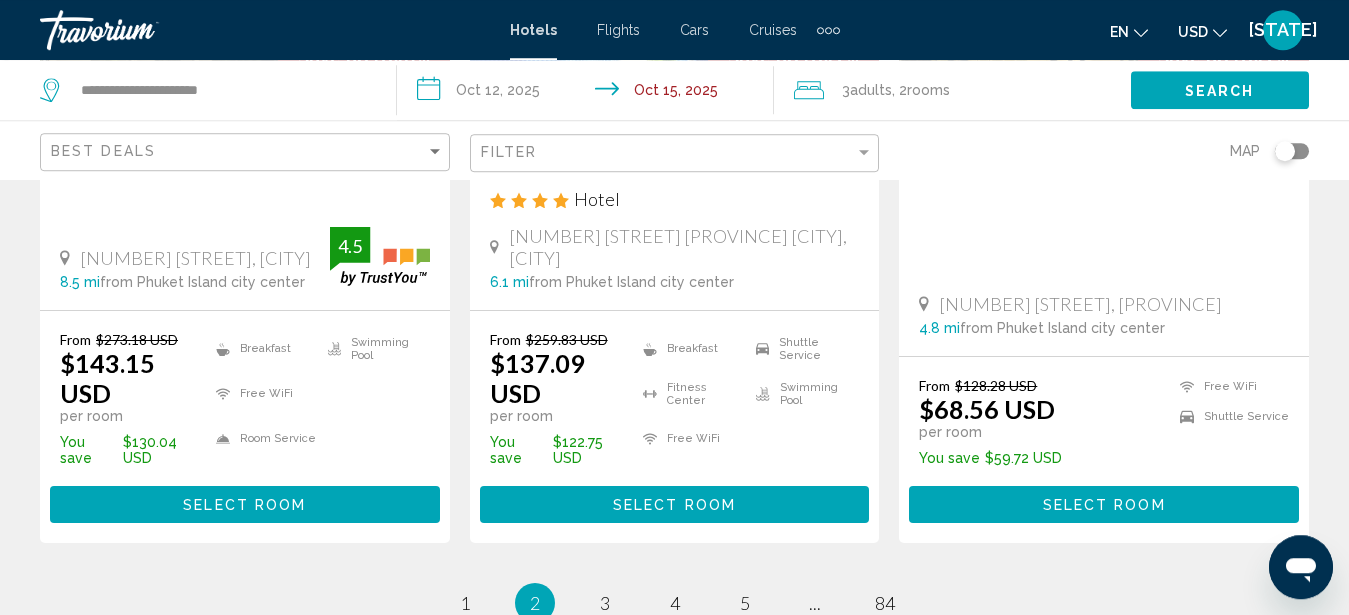 scroll, scrollTop: 2958, scrollLeft: 0, axis: vertical 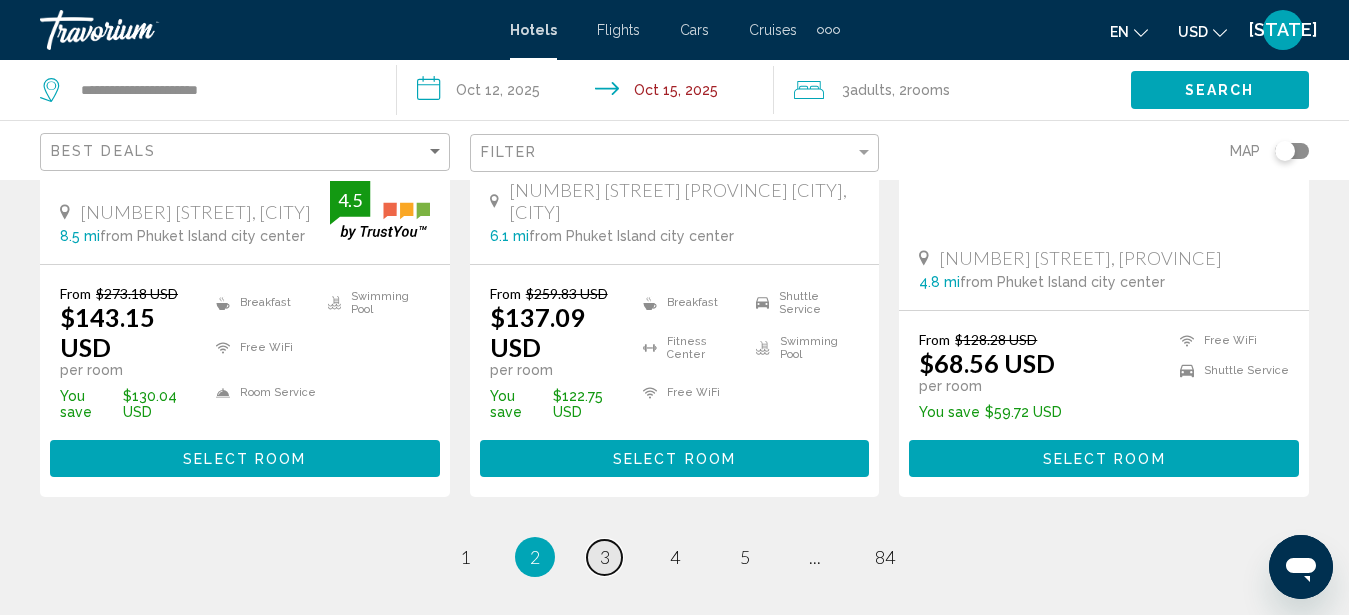 click on "3" at bounding box center (605, 557) 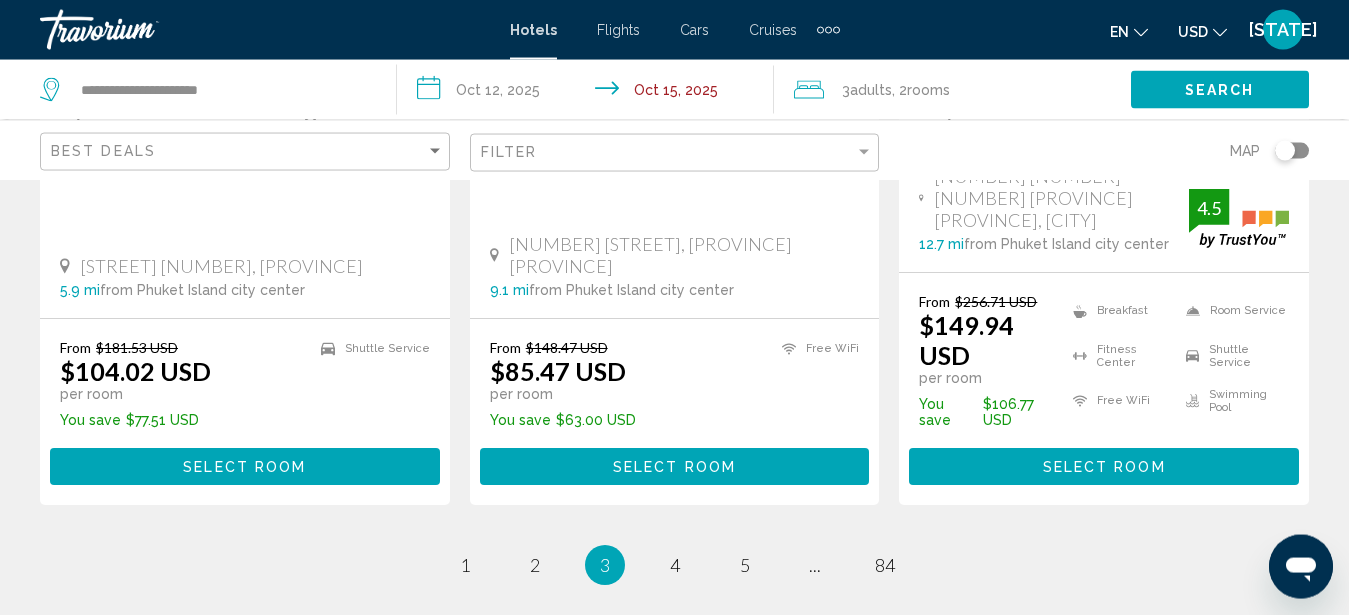 scroll, scrollTop: 3007, scrollLeft: 0, axis: vertical 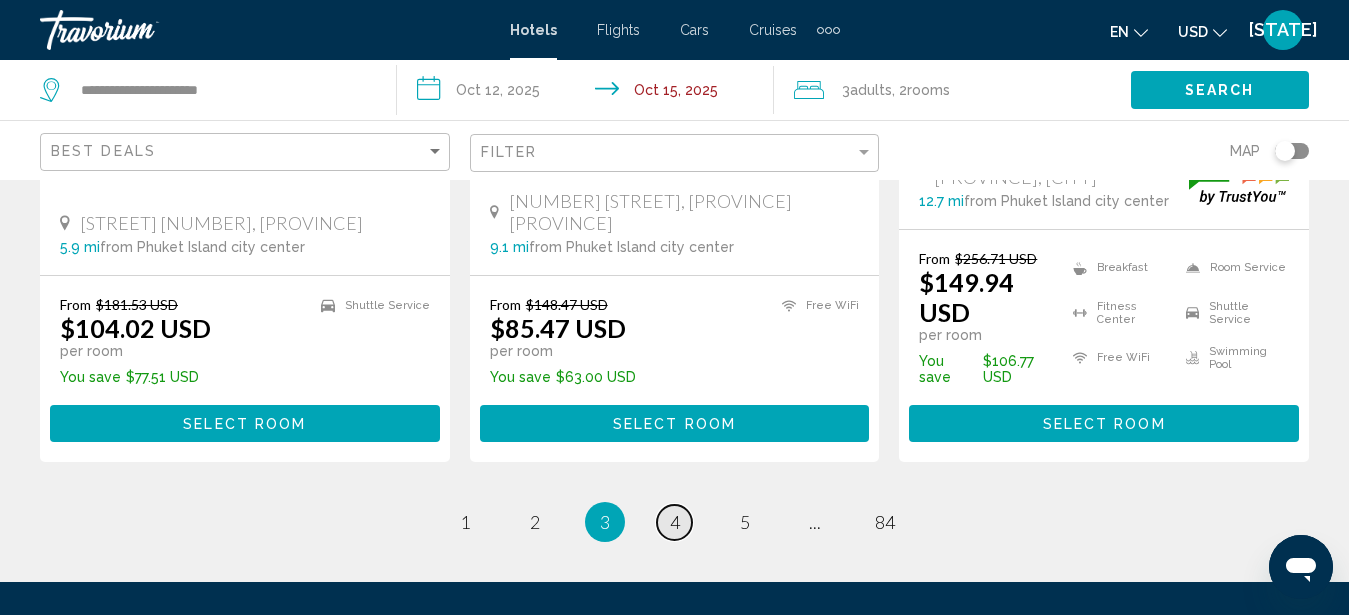 click on "page  4" at bounding box center (674, 522) 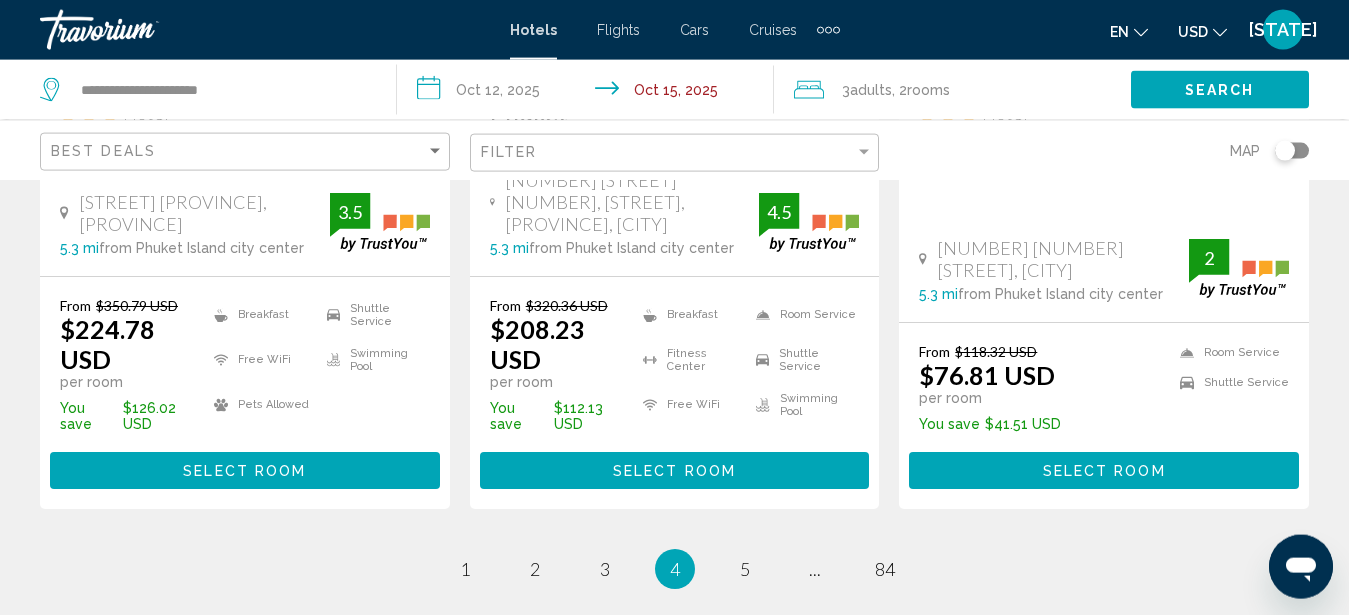 scroll, scrollTop: 2907, scrollLeft: 0, axis: vertical 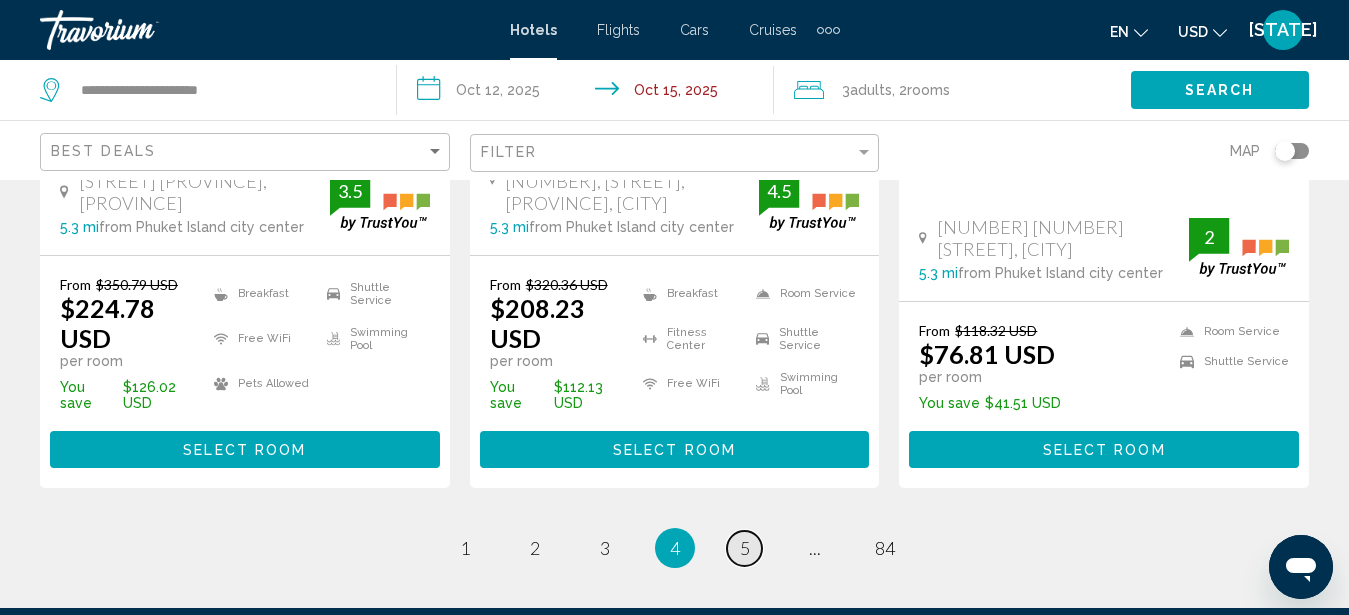 click on "5" at bounding box center (745, 548) 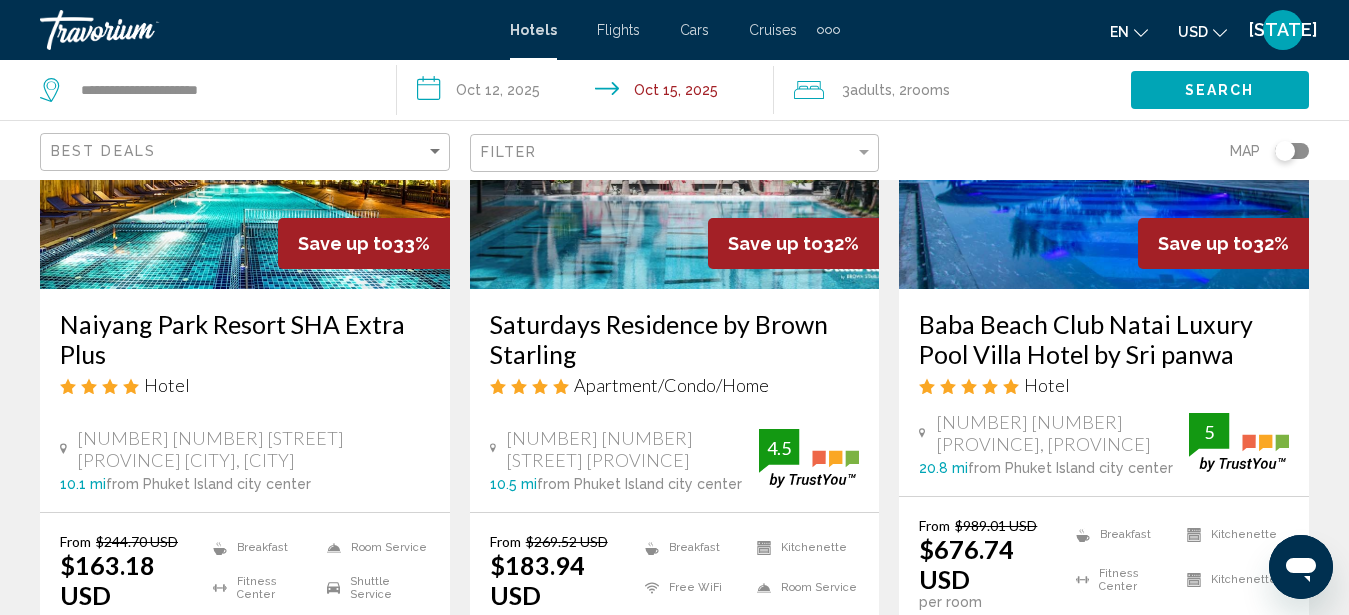 scroll, scrollTop: 3097, scrollLeft: 0, axis: vertical 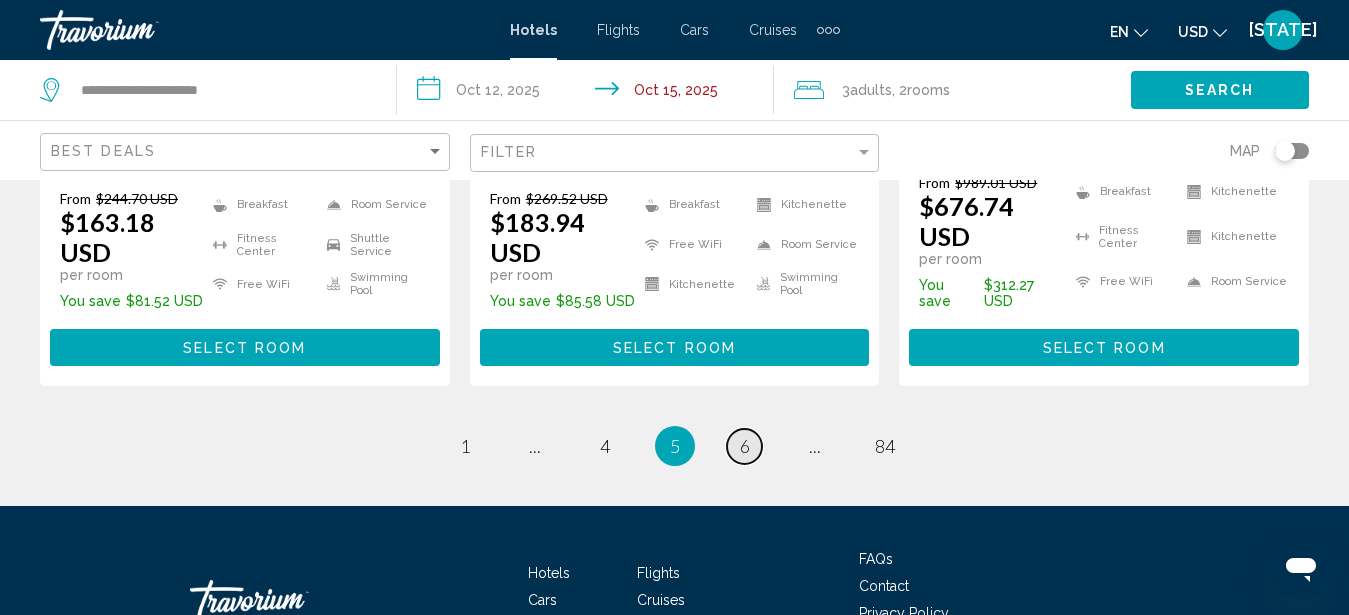 click on "6" at bounding box center [745, 446] 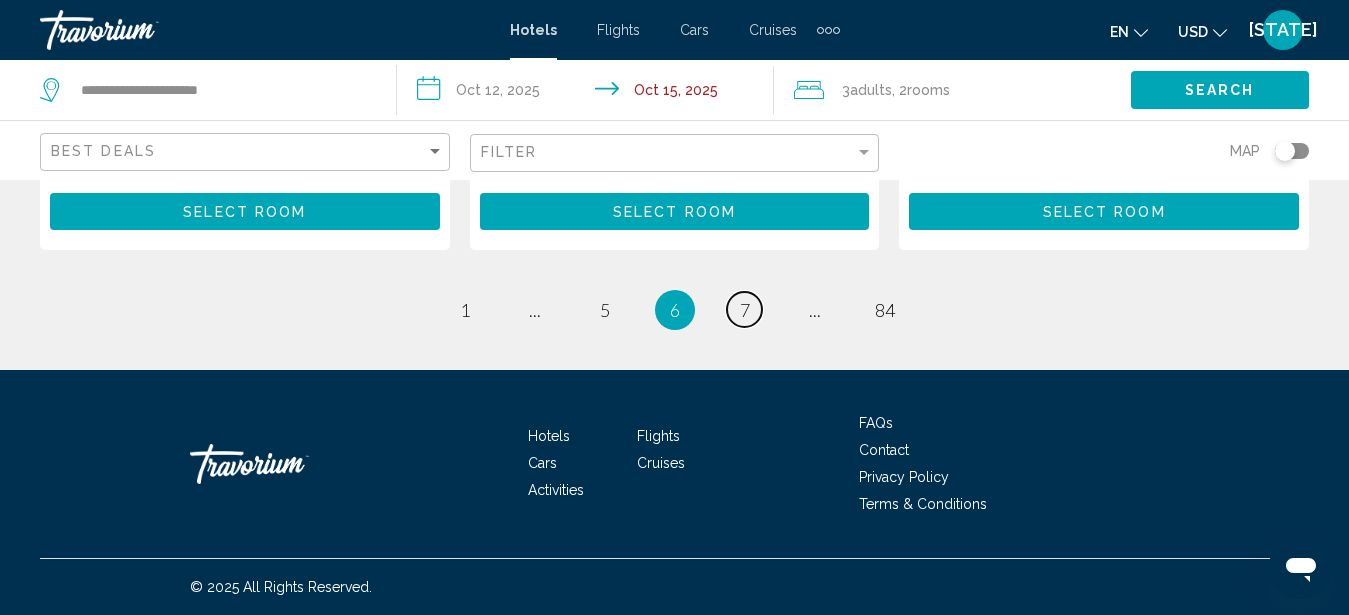 scroll, scrollTop: 2999, scrollLeft: 0, axis: vertical 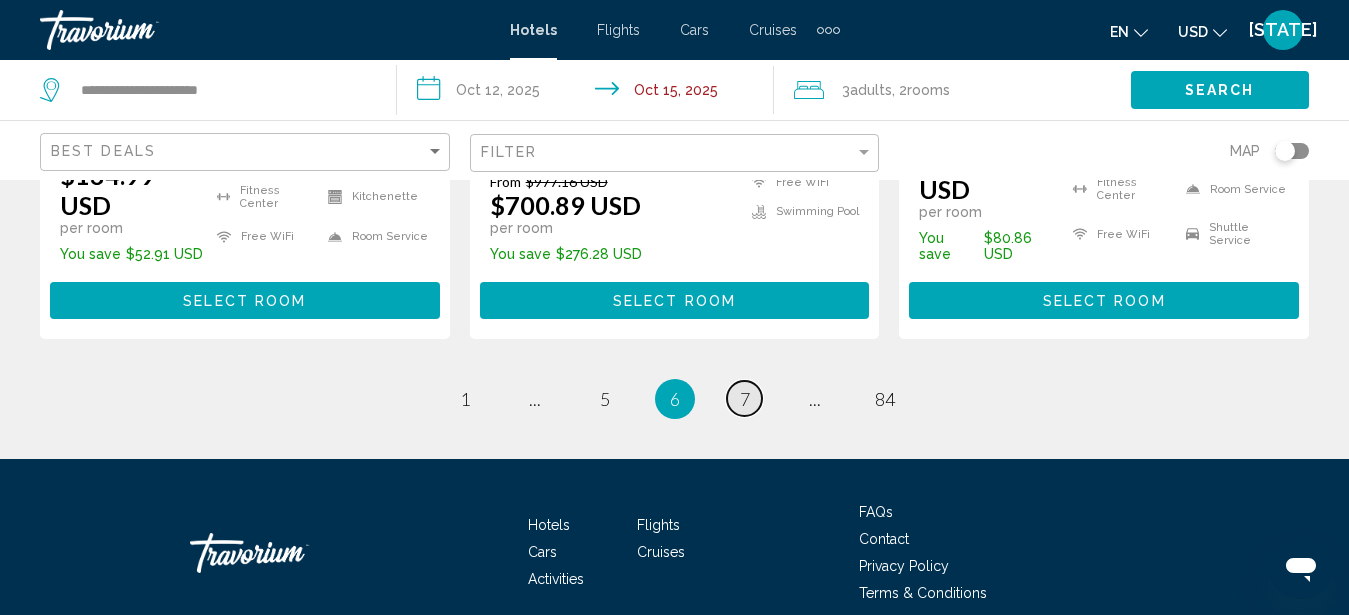 click on "7" at bounding box center [745, 399] 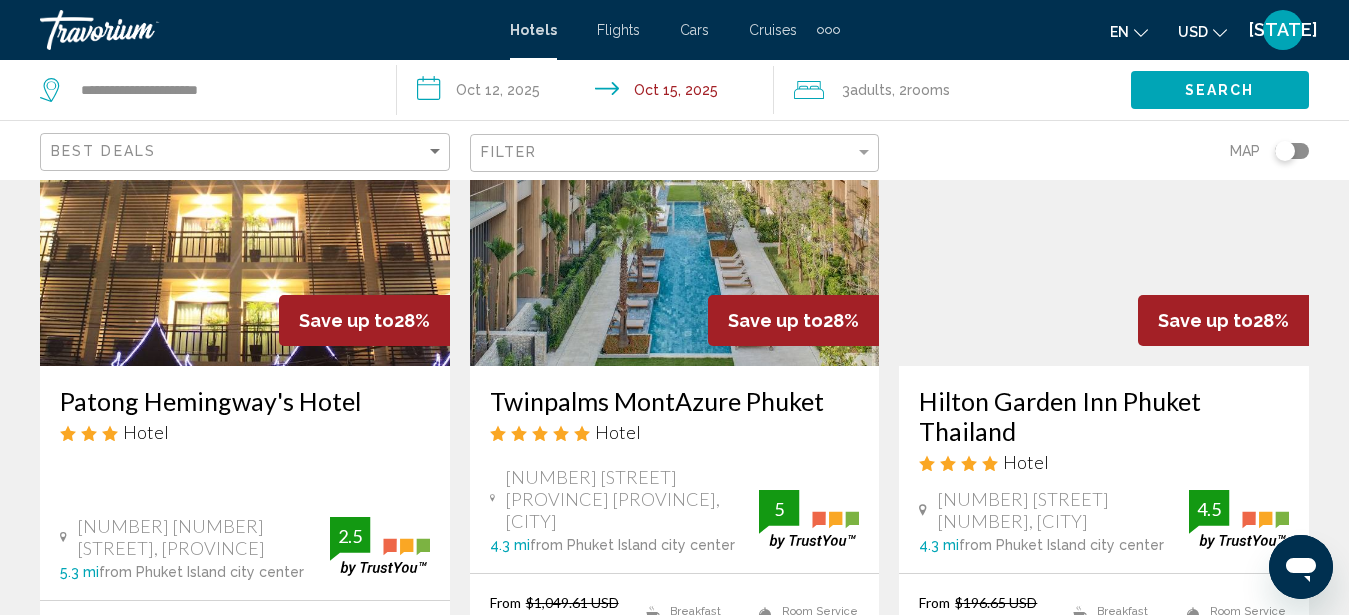 scroll, scrollTop: 87, scrollLeft: 0, axis: vertical 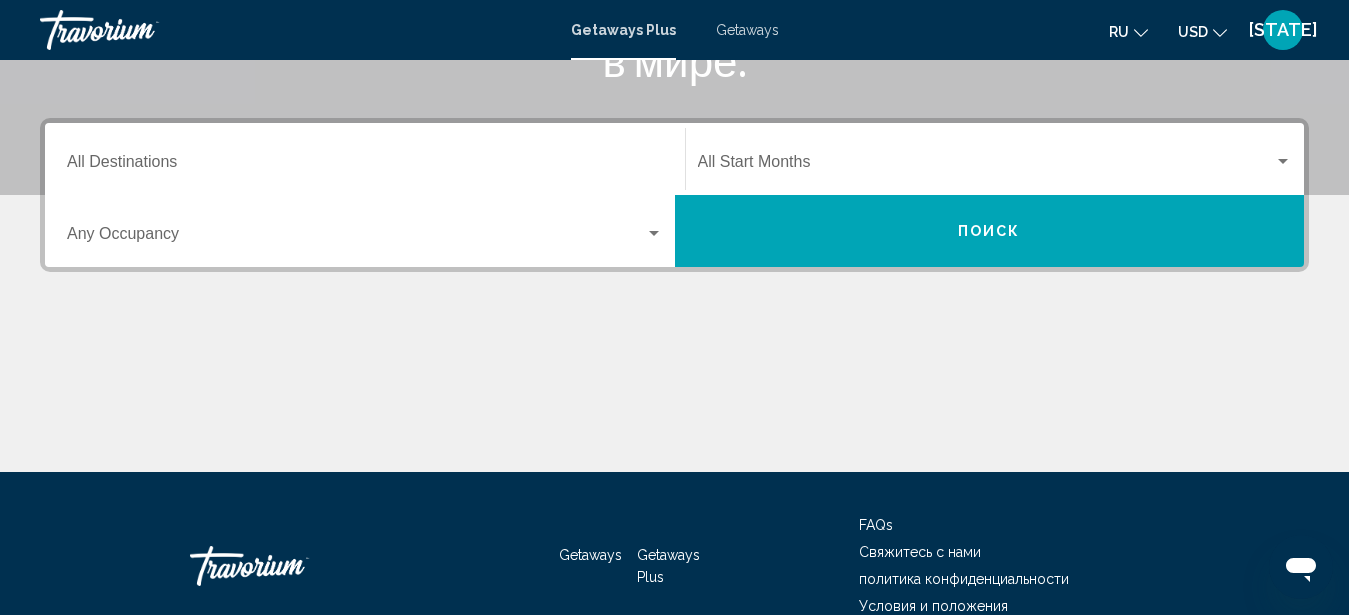 click on "Destination All Destinations" at bounding box center (365, 166) 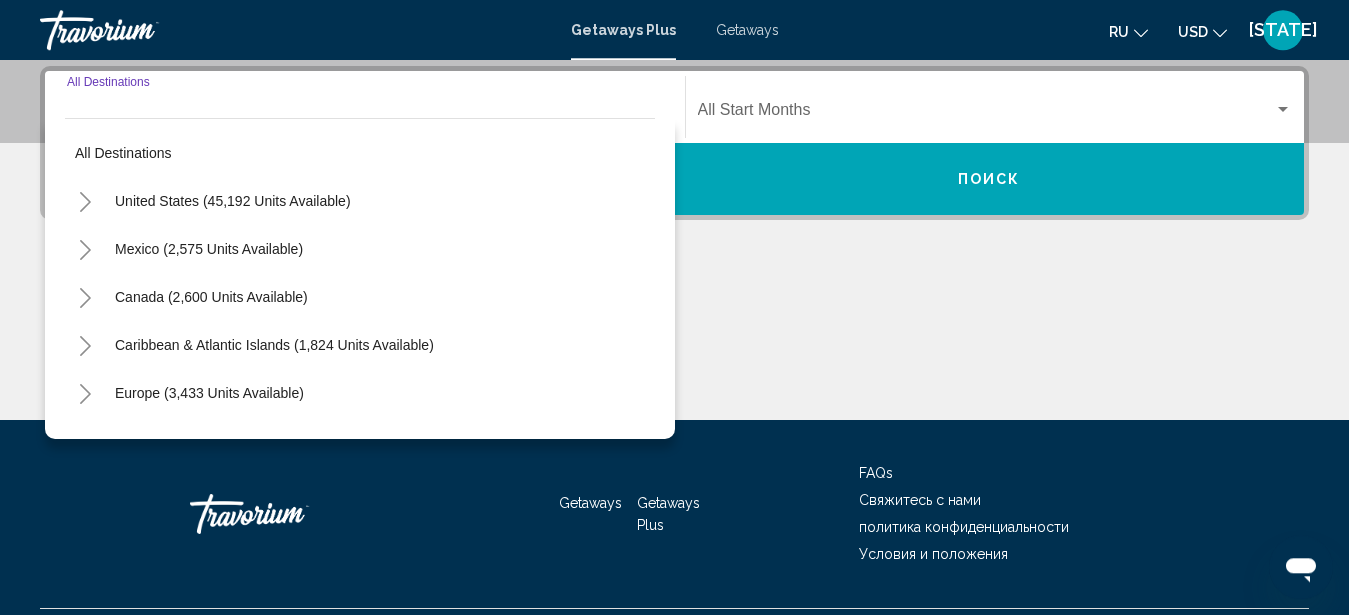 scroll, scrollTop: 458, scrollLeft: 0, axis: vertical 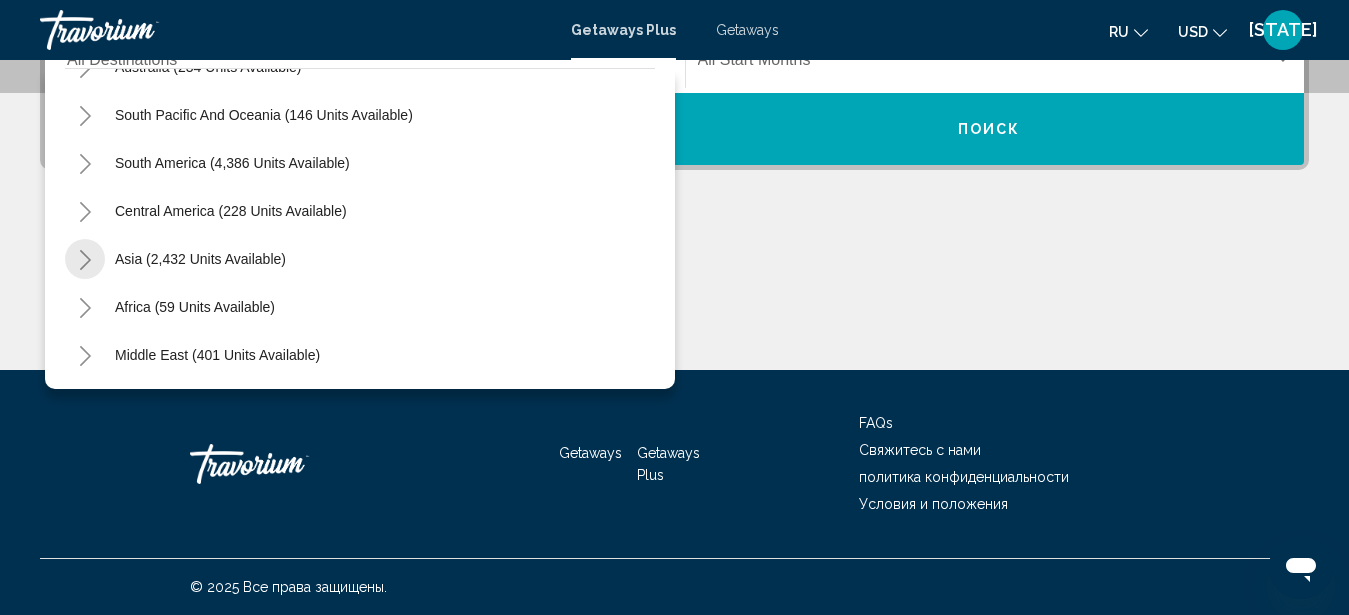 click 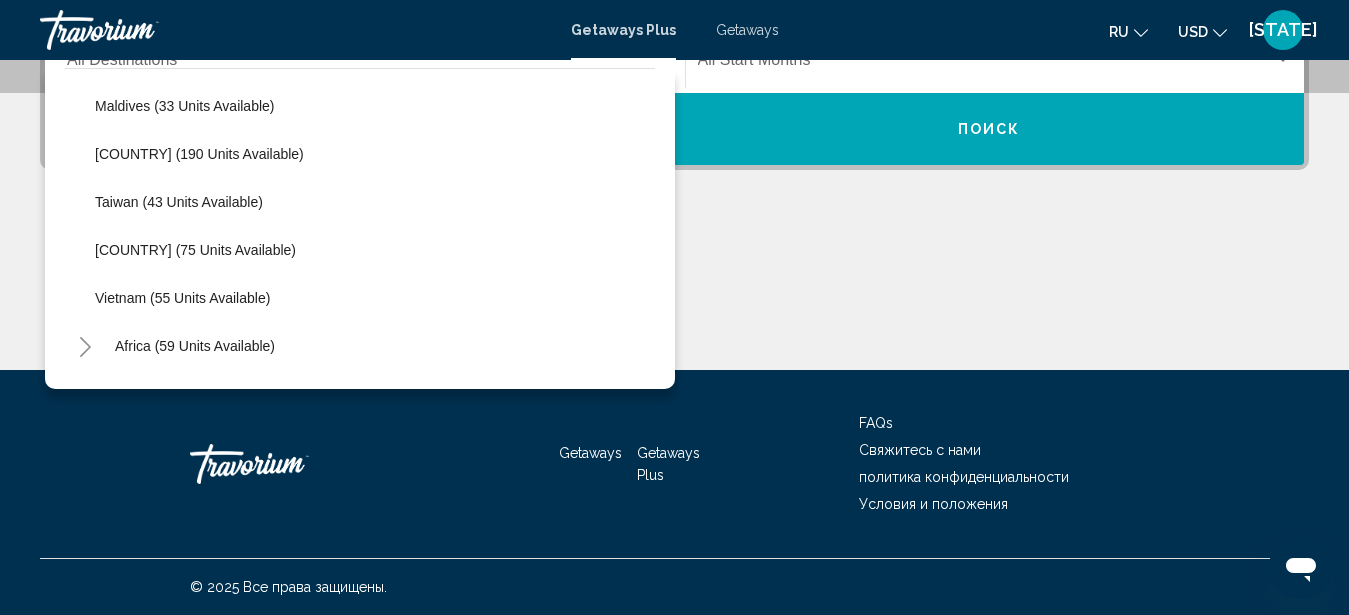 scroll, scrollTop: 804, scrollLeft: 0, axis: vertical 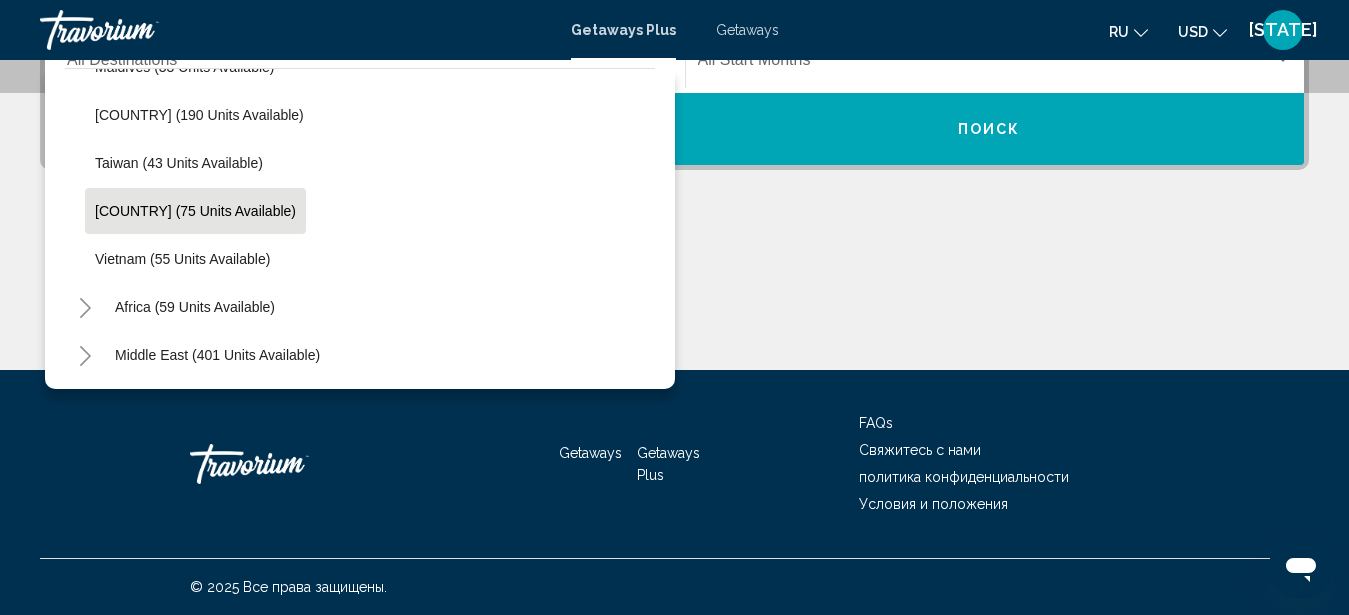click on "Thailand (75 units available)" 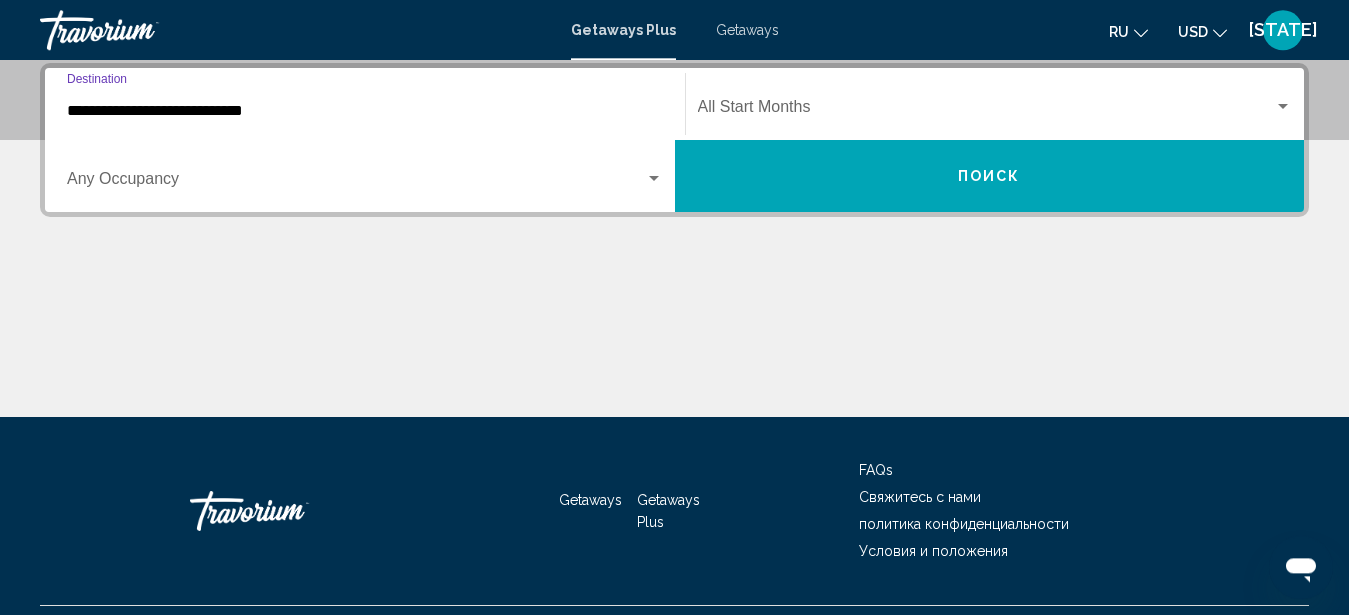 scroll, scrollTop: 458, scrollLeft: 0, axis: vertical 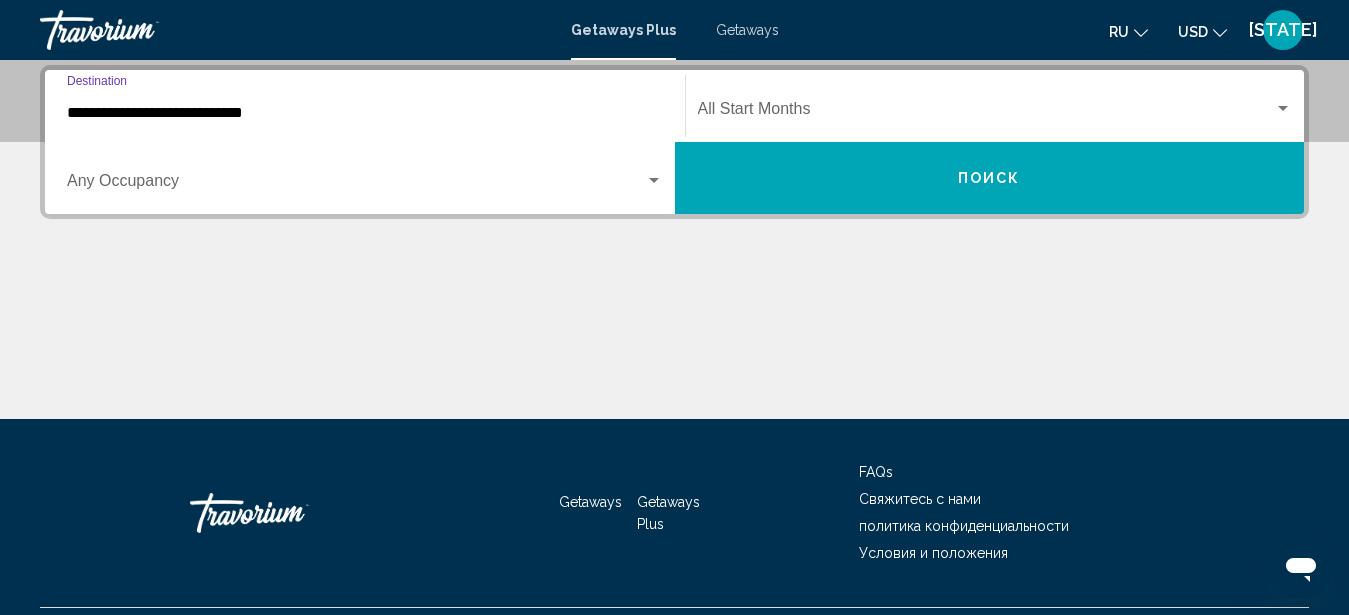 click on "Start Month All Start Months" 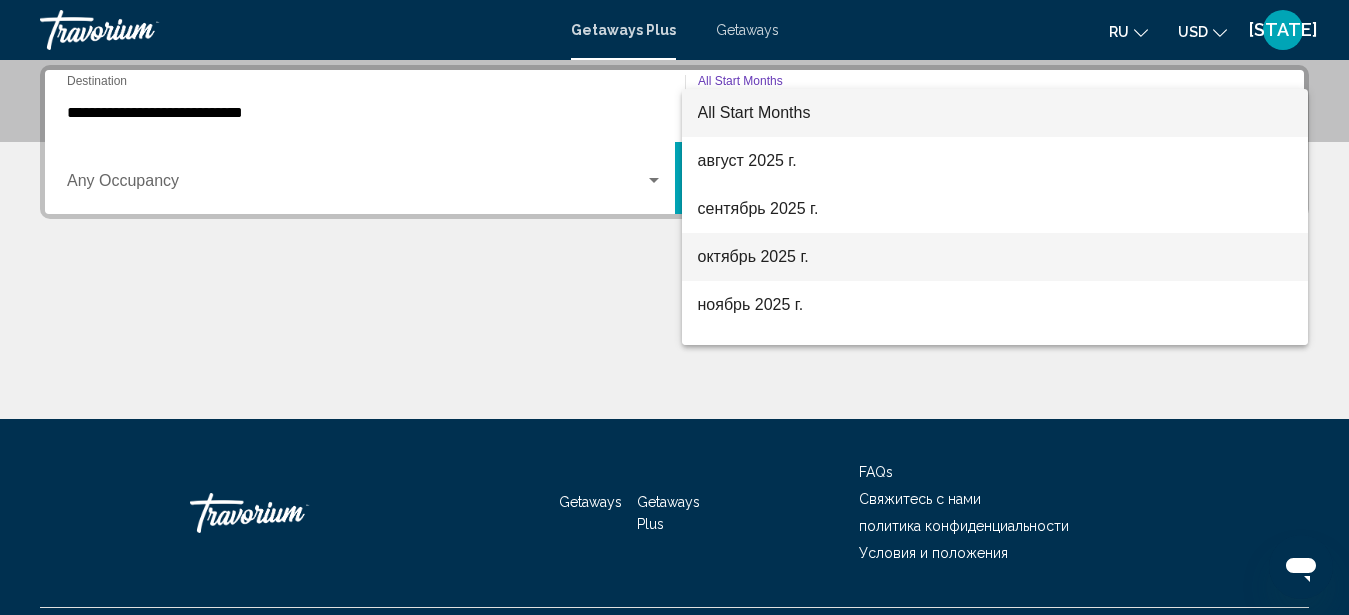 click on "октябрь 2025 г." at bounding box center (995, 257) 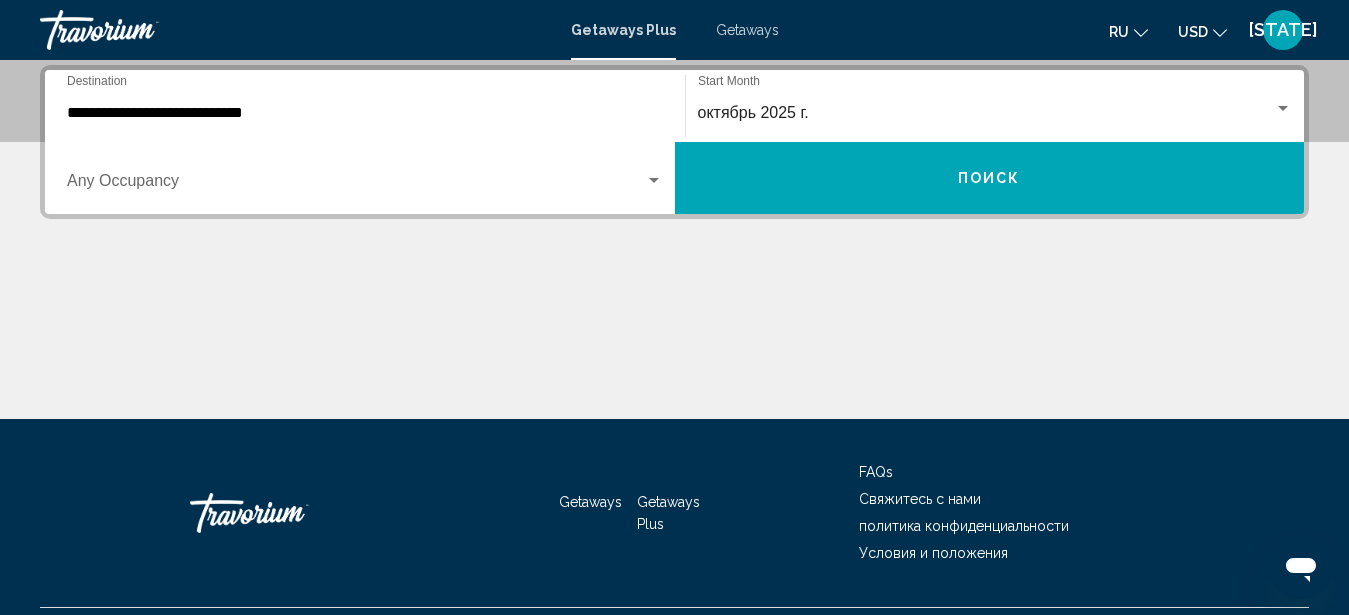 click on "Occupancy Any Occupancy" at bounding box center [365, 178] 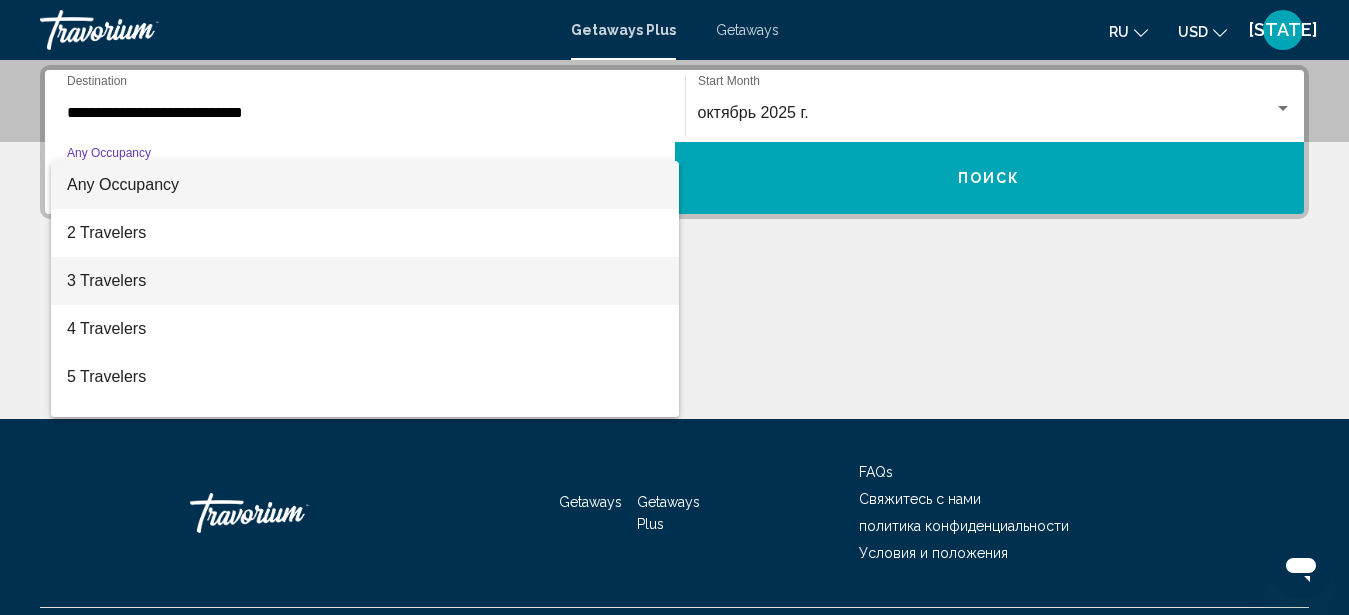 click on "3 Travelers" at bounding box center [365, 281] 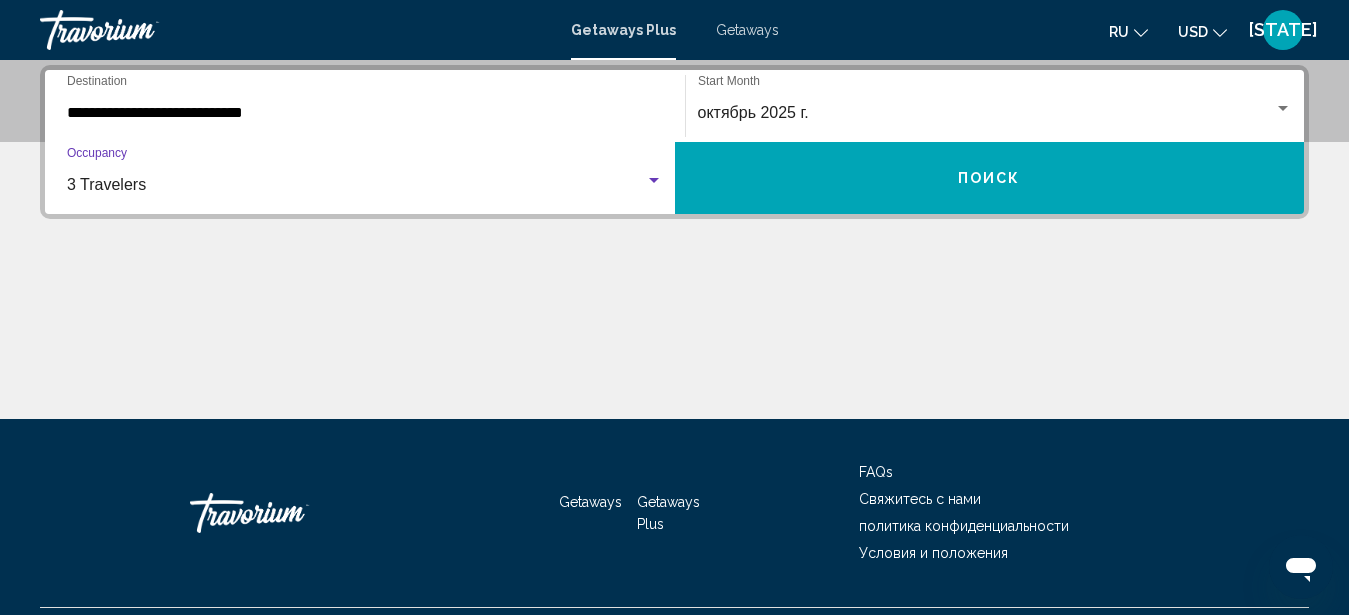 click on "Поиск" at bounding box center (990, 178) 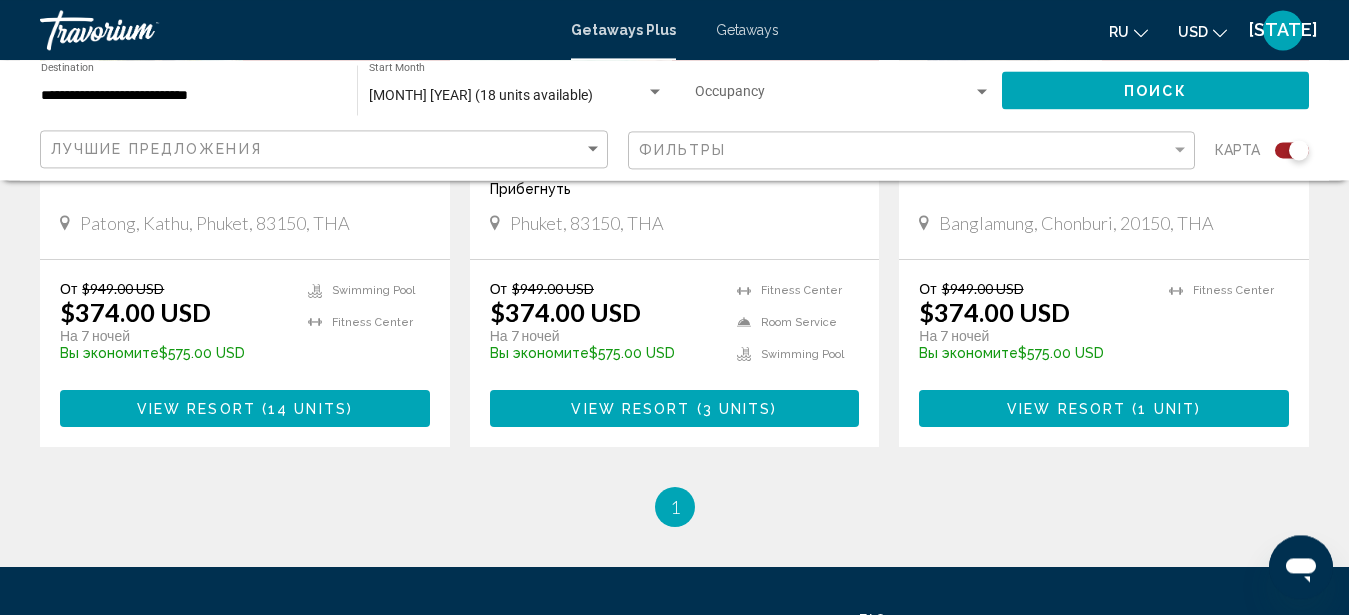 scroll, scrollTop: 903, scrollLeft: 0, axis: vertical 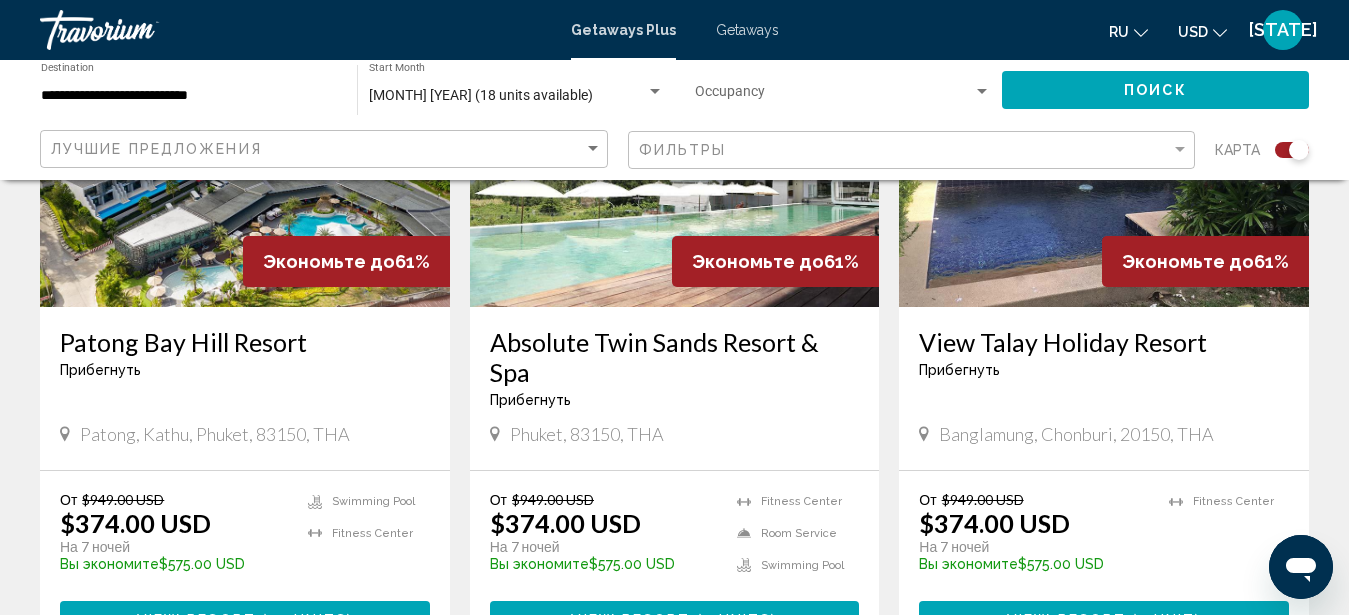 click on "Patong Bay Hill Resort" at bounding box center [245, 342] 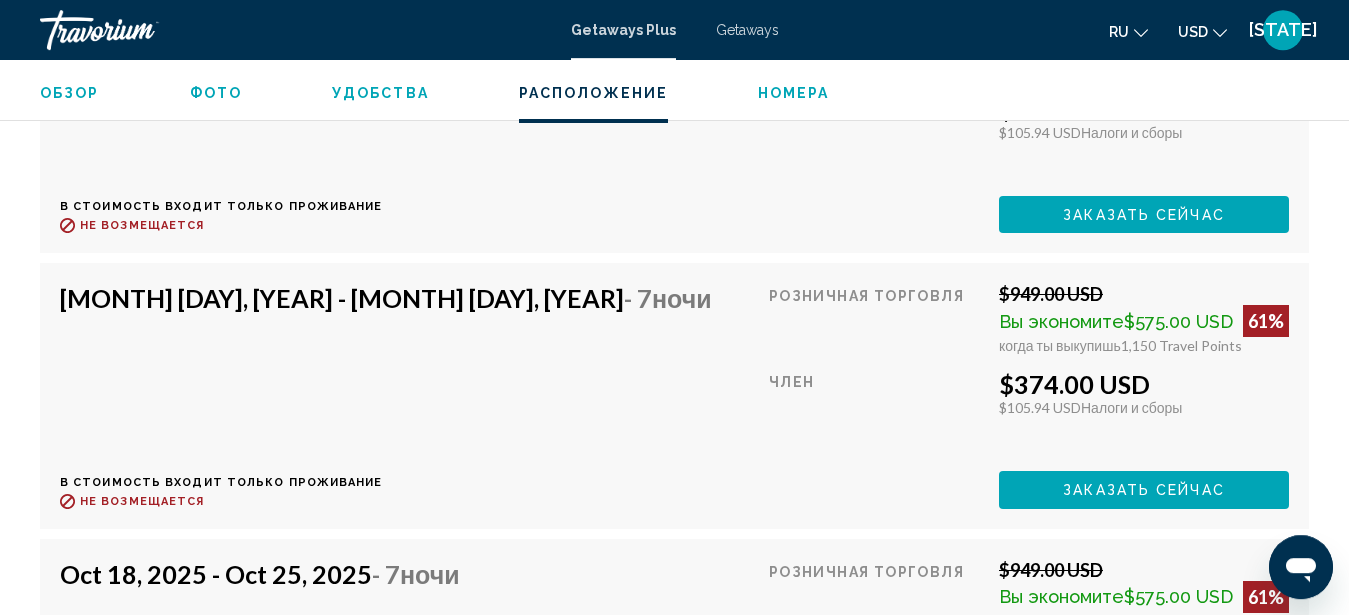scroll, scrollTop: 4160, scrollLeft: 0, axis: vertical 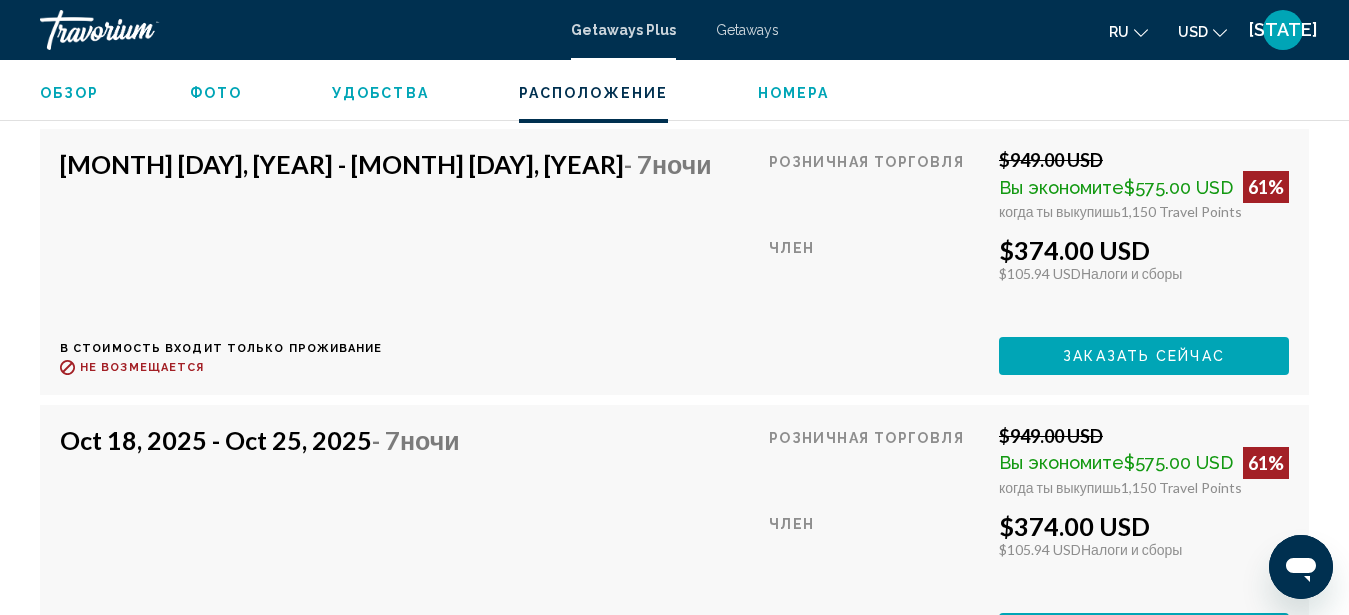 click on "Заказать сейчас" at bounding box center (1144, 80) 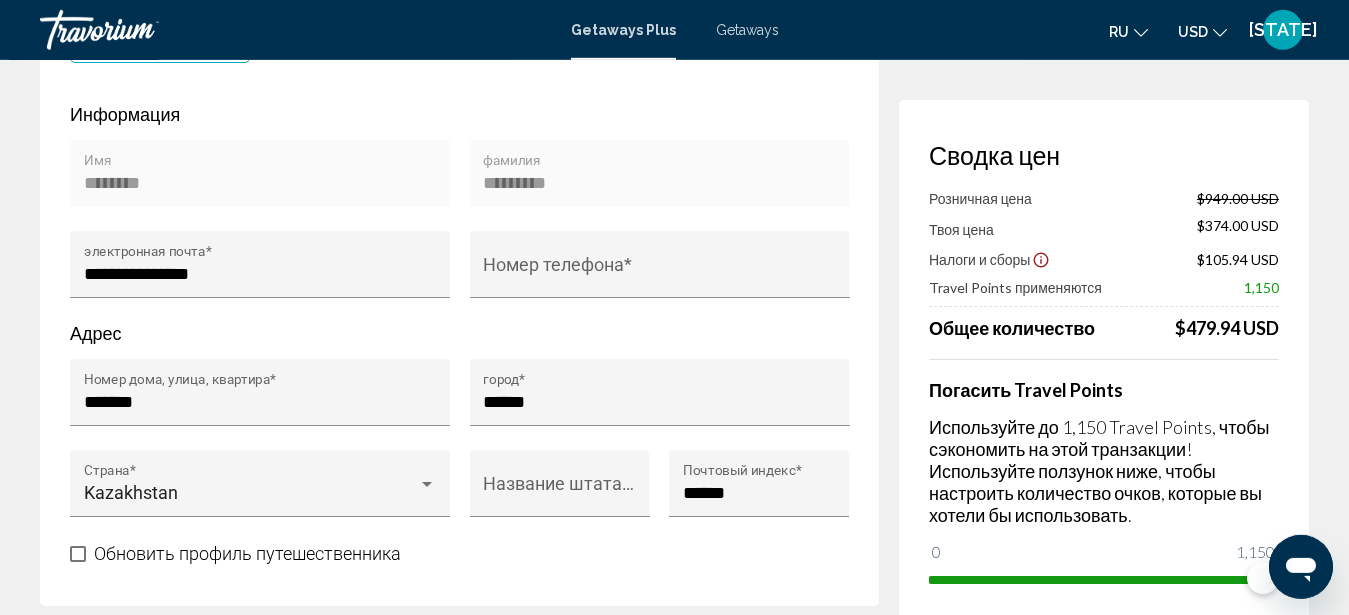 scroll, scrollTop: 714, scrollLeft: 0, axis: vertical 